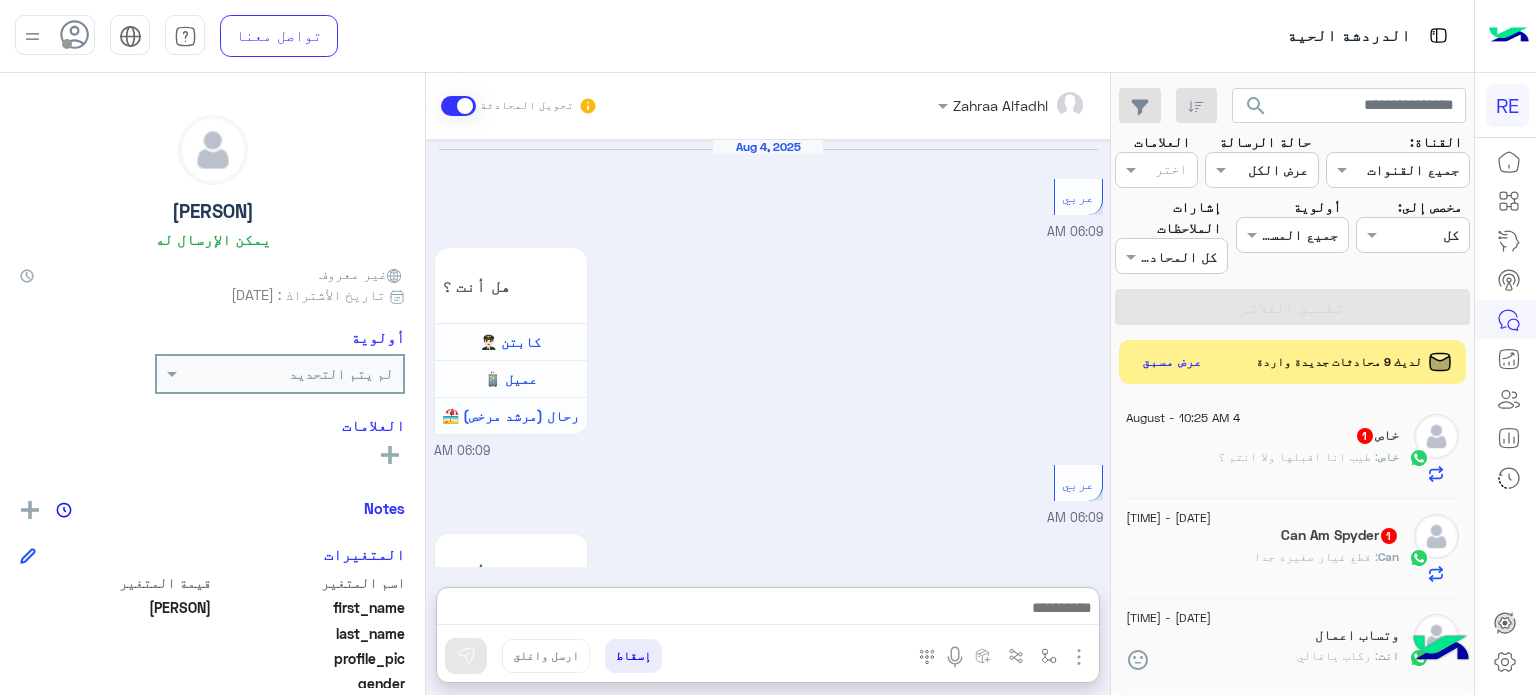 scroll, scrollTop: 0, scrollLeft: 0, axis: both 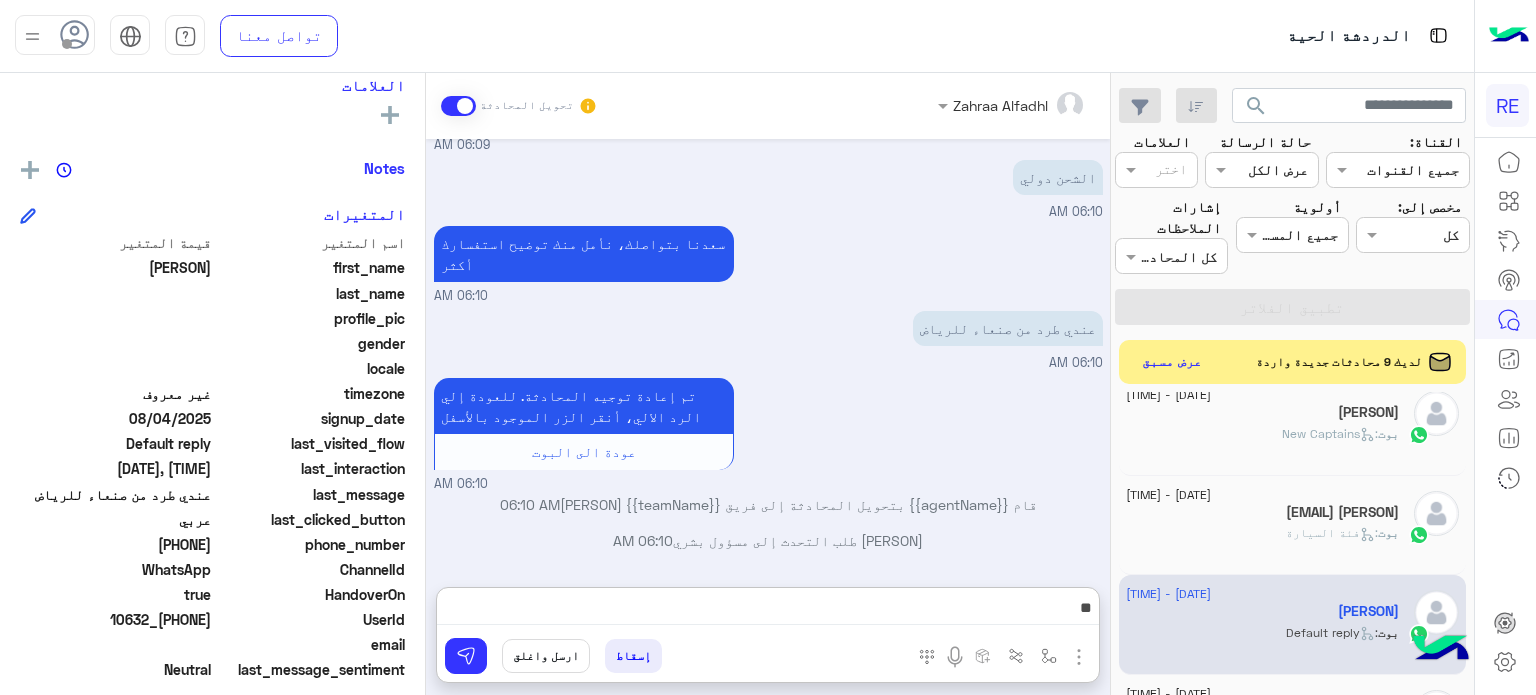 type on "*" 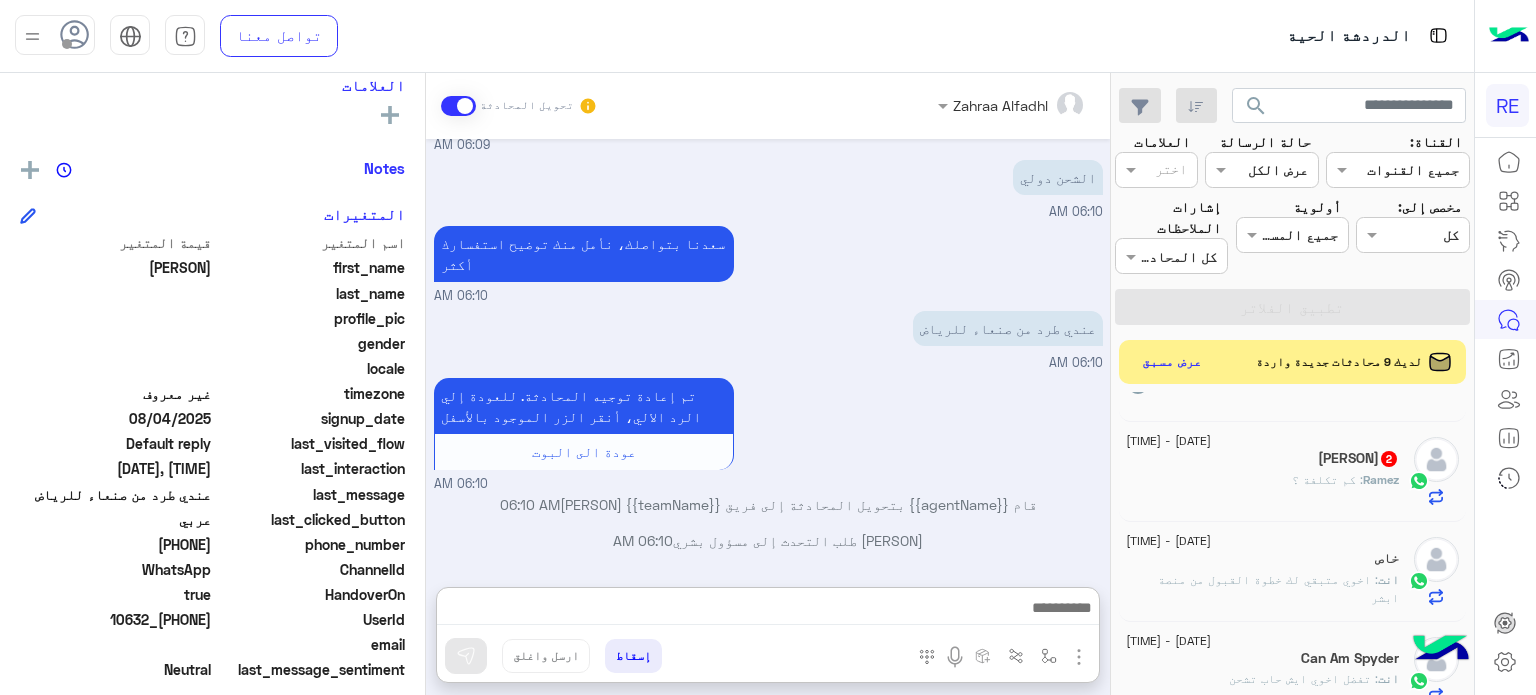 scroll, scrollTop: 0, scrollLeft: 0, axis: both 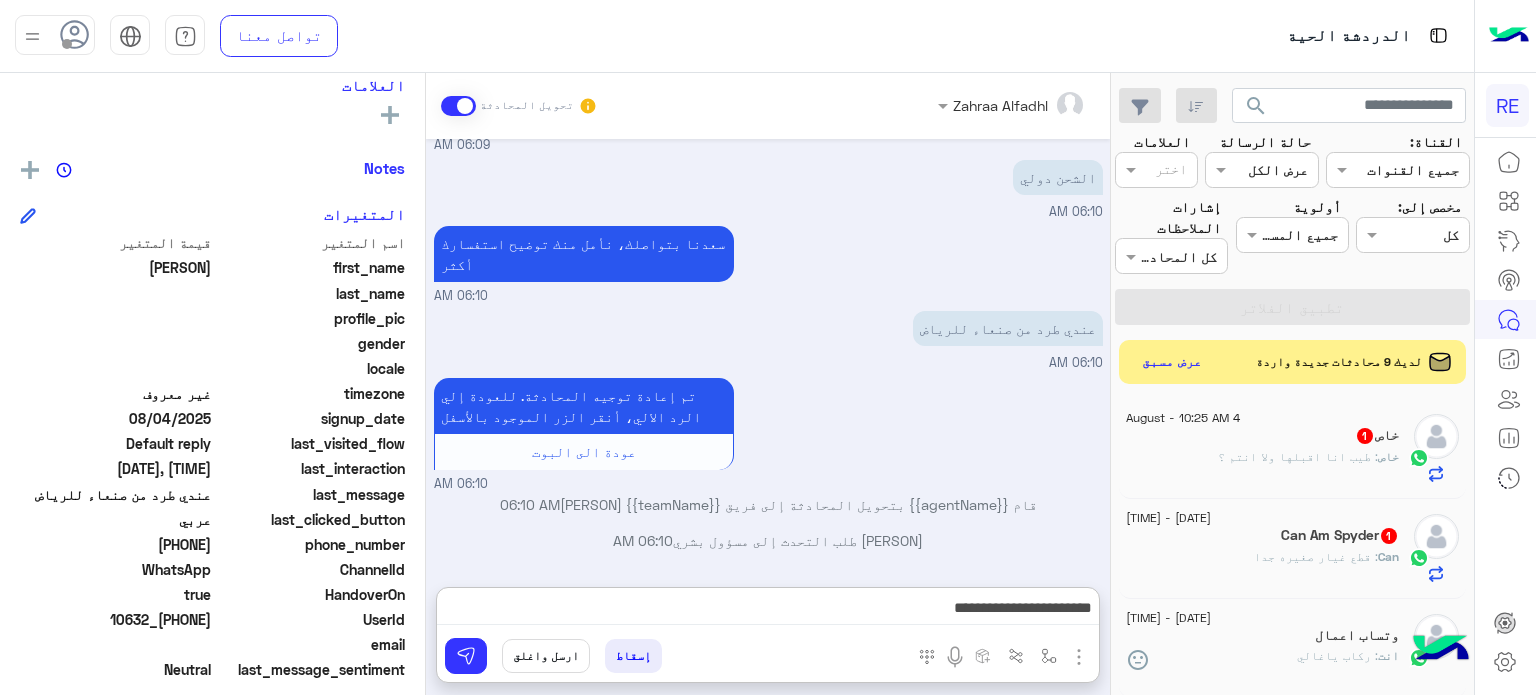 type on "**********" 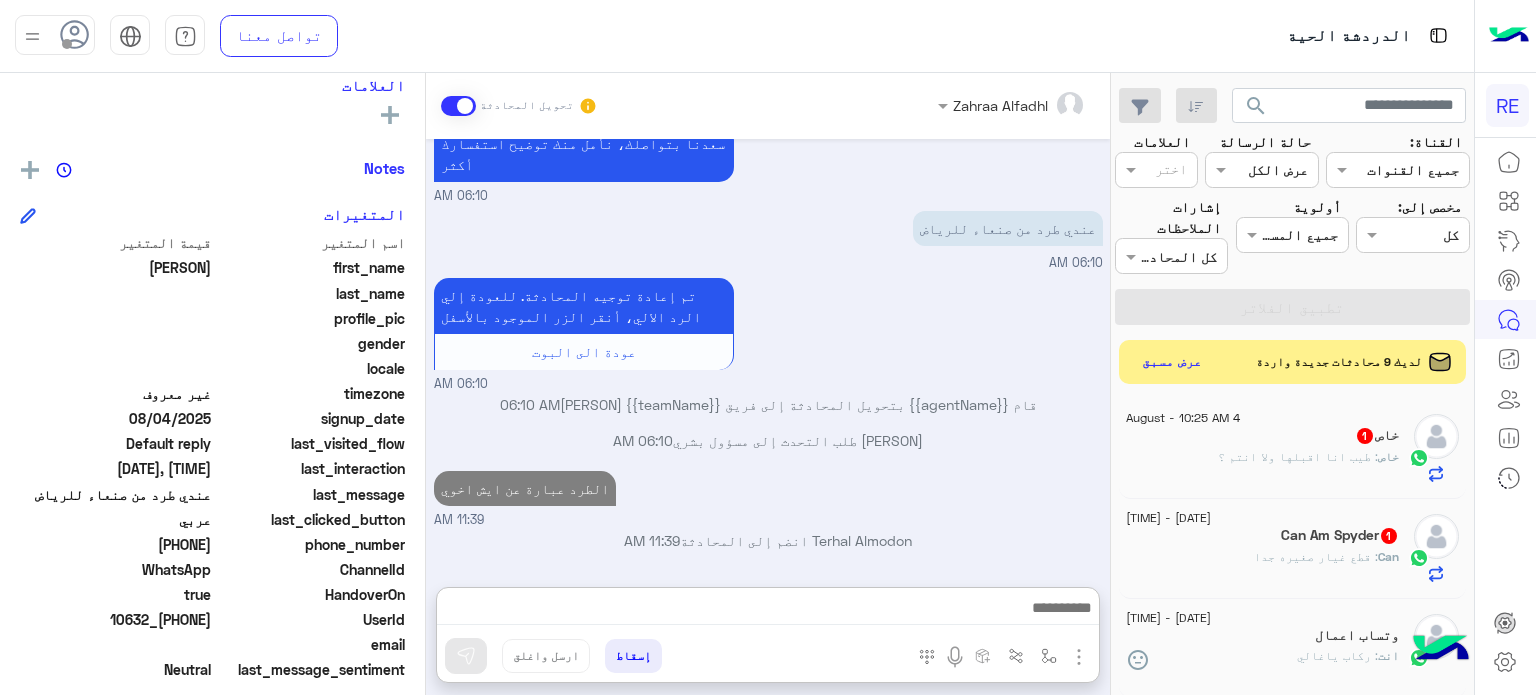 scroll, scrollTop: 756, scrollLeft: 0, axis: vertical 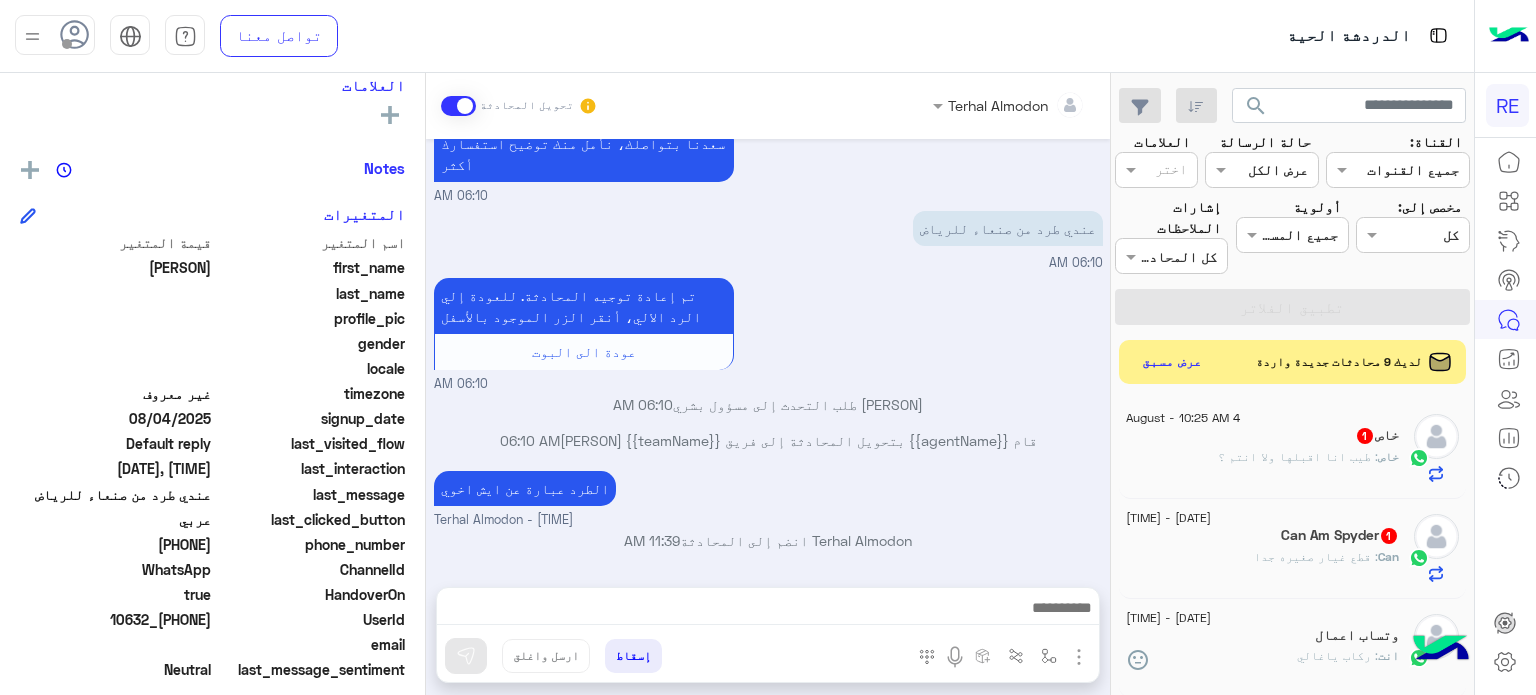 click on "4 August - 10:25 AM" 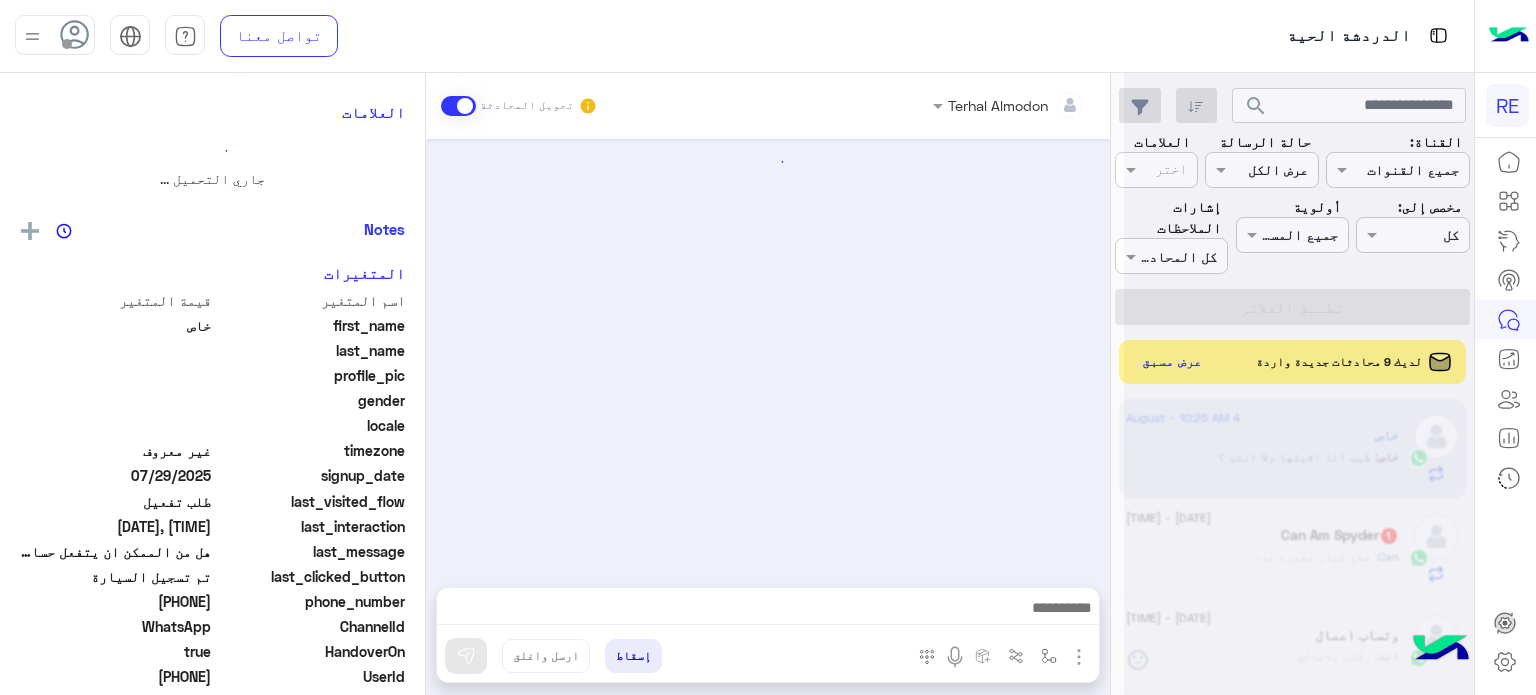 scroll, scrollTop: 0, scrollLeft: 0, axis: both 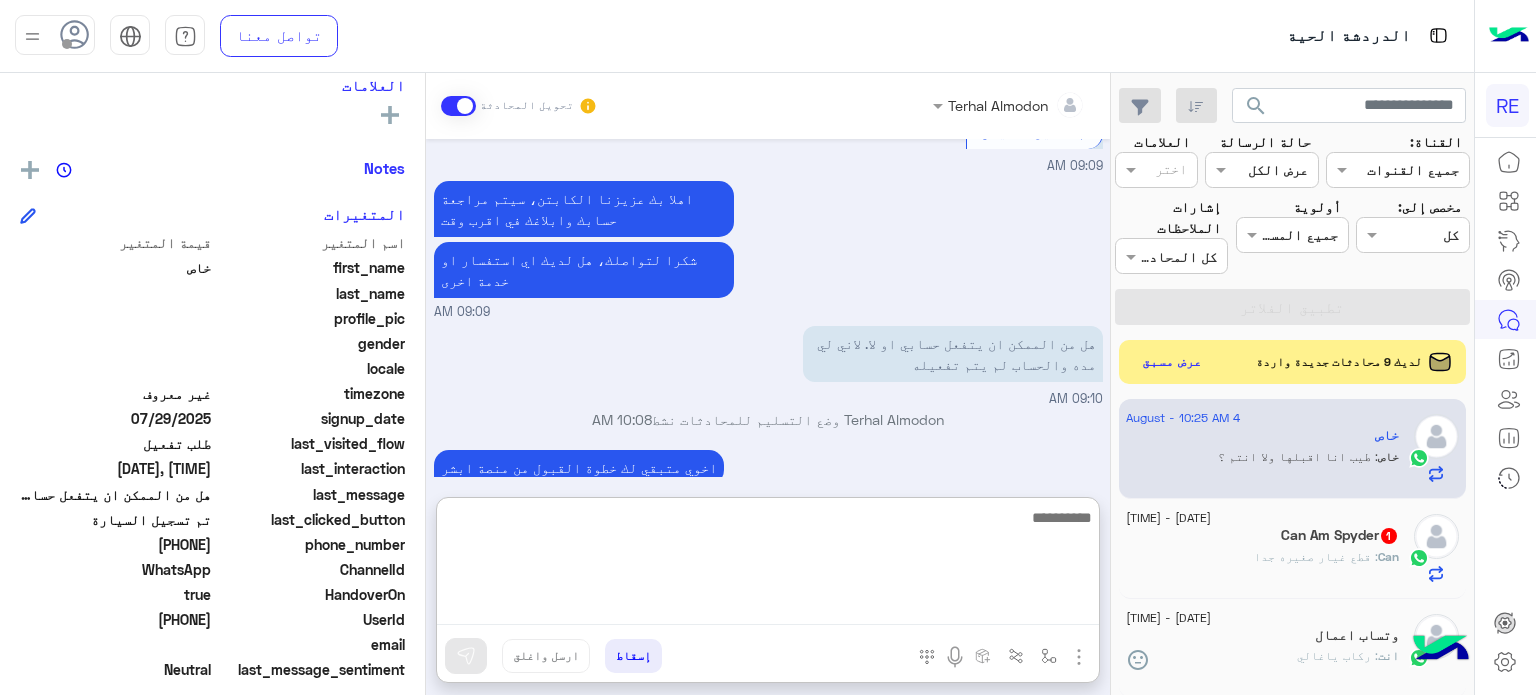 click at bounding box center [768, 565] 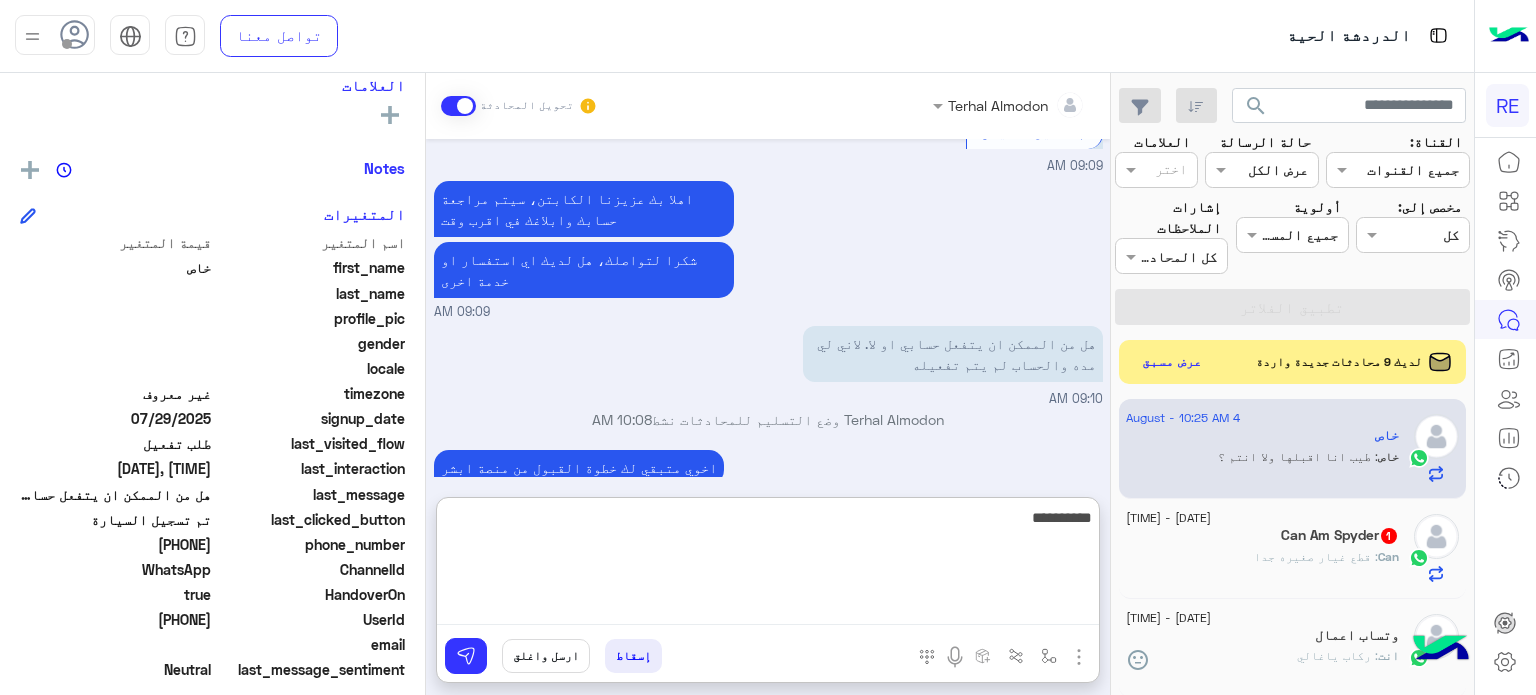 type on "**********" 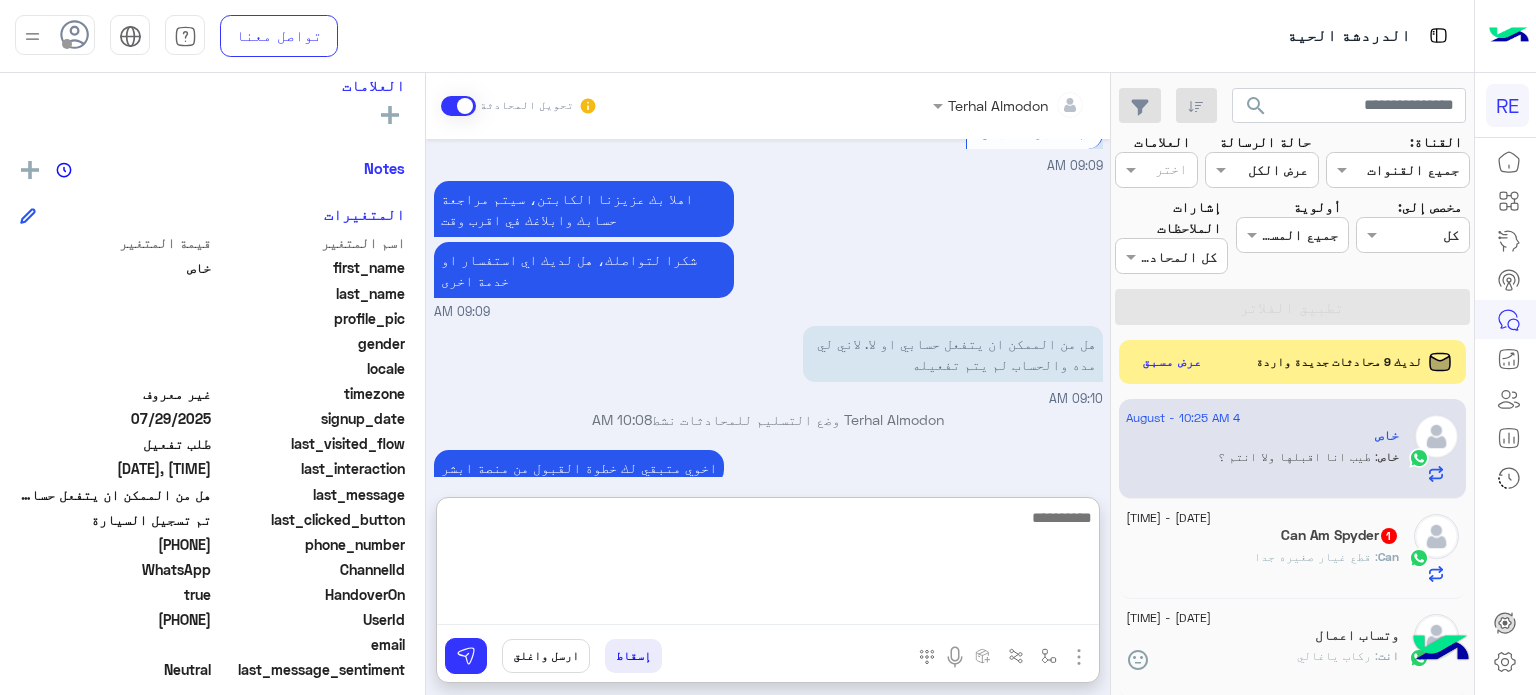 scroll, scrollTop: 1319, scrollLeft: 0, axis: vertical 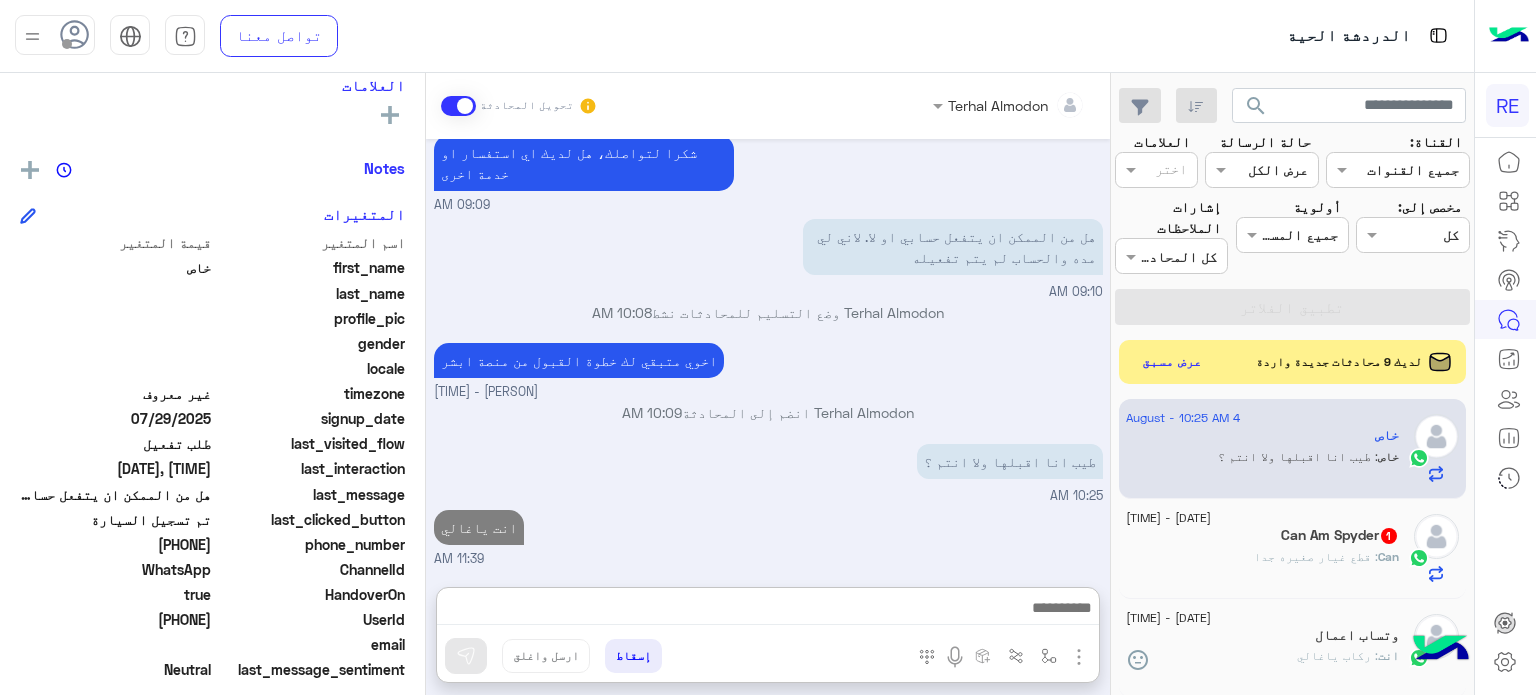 click on "Can : قطع غيار صغيره جدا" 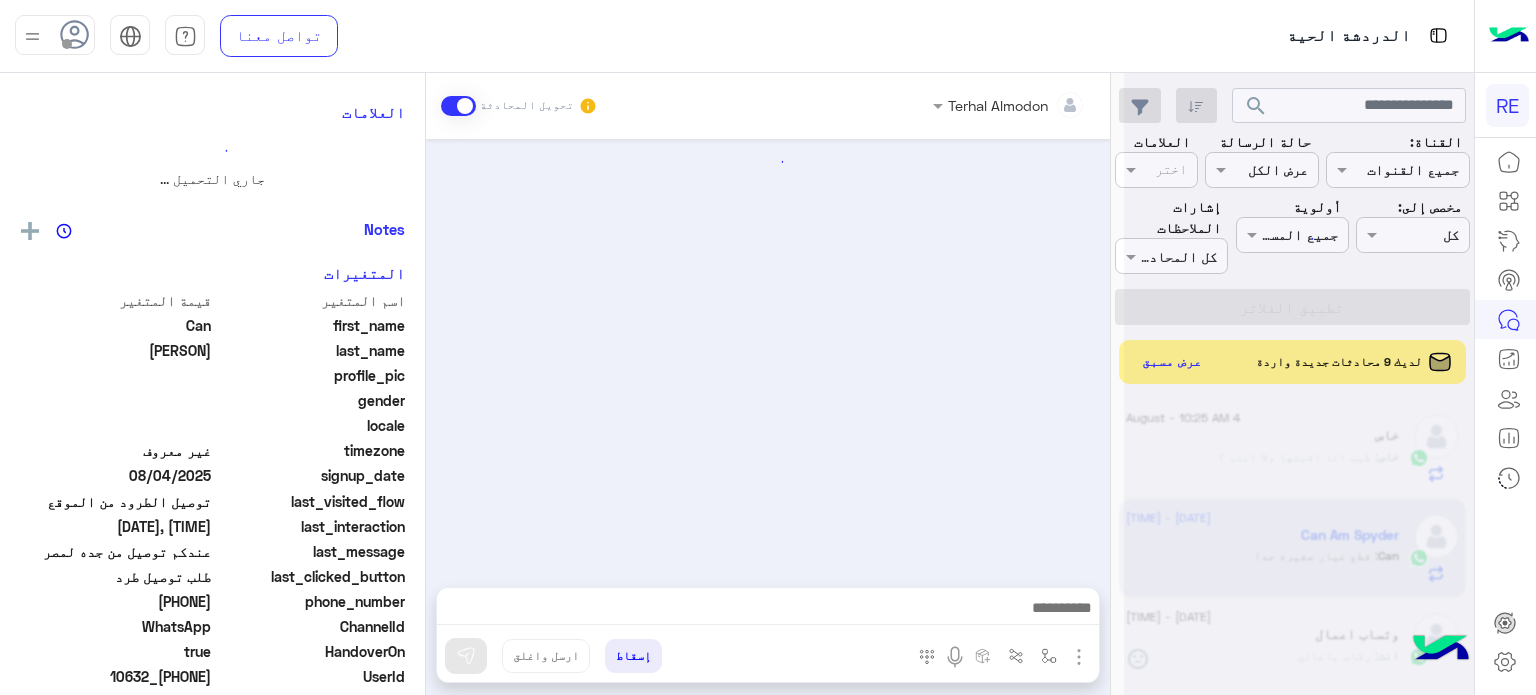 scroll, scrollTop: 0, scrollLeft: 0, axis: both 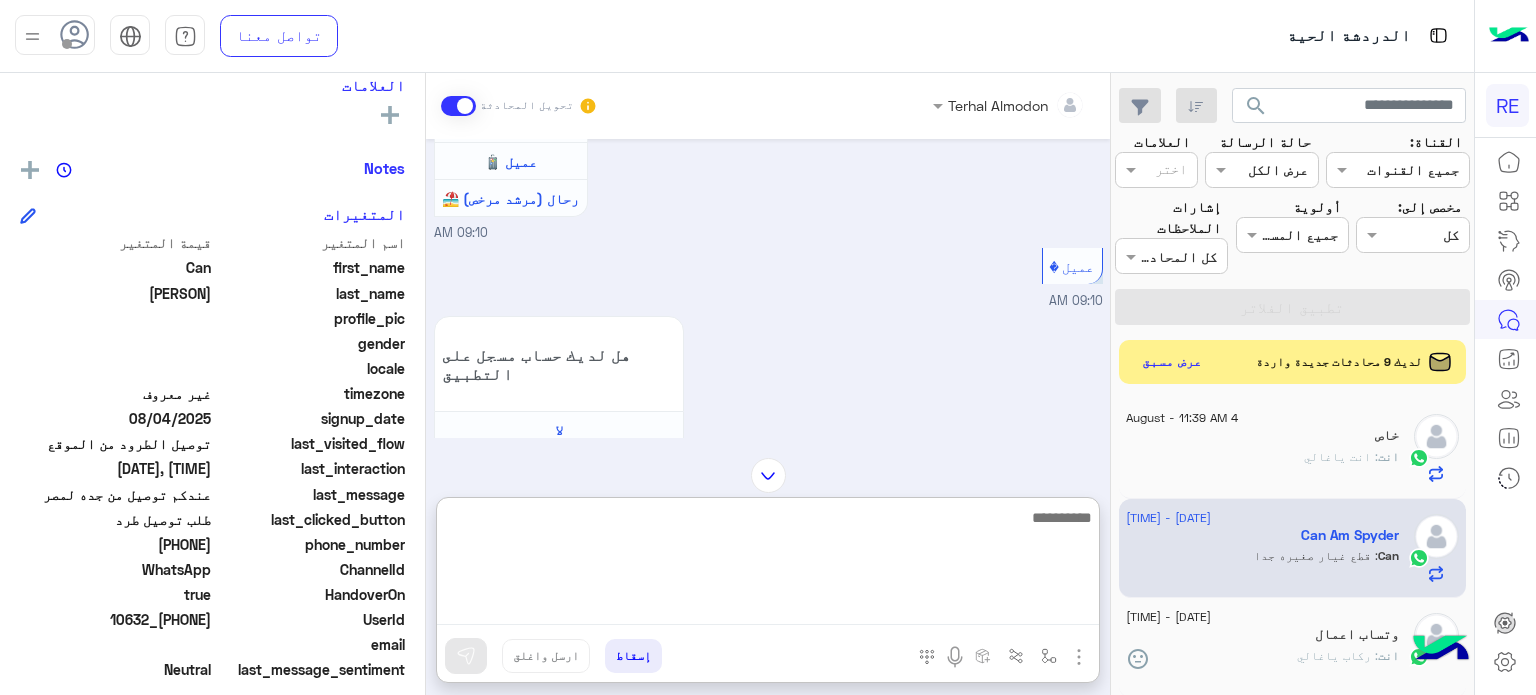 click at bounding box center (768, 565) 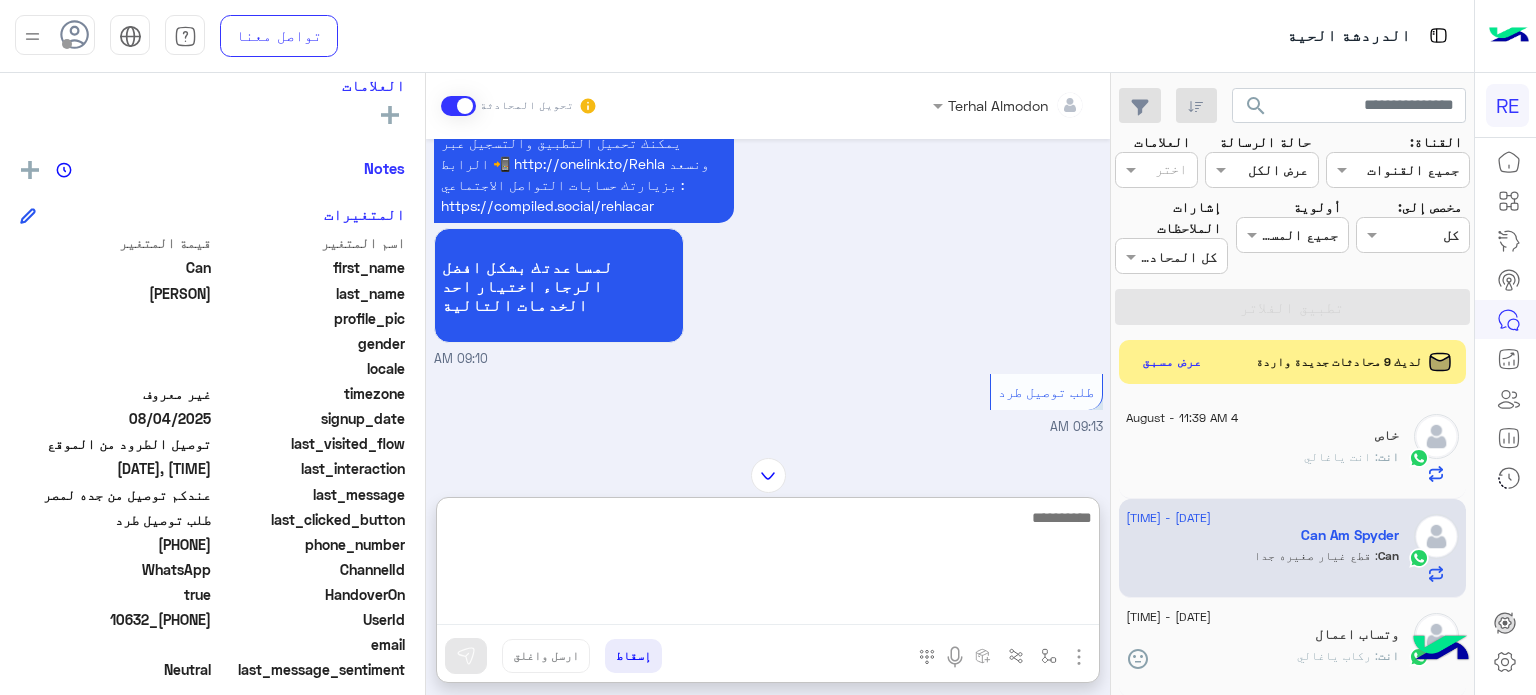 scroll, scrollTop: 1792, scrollLeft: 0, axis: vertical 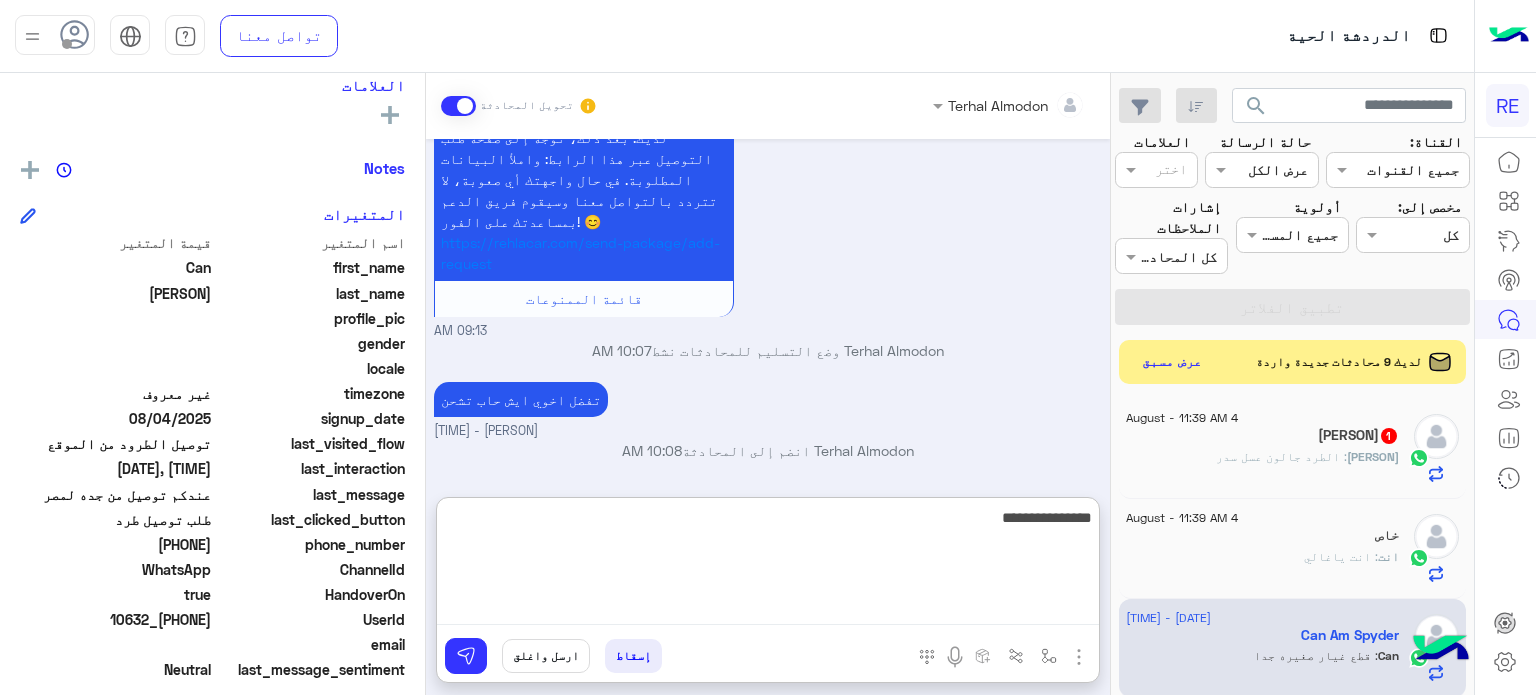 type on "**********" 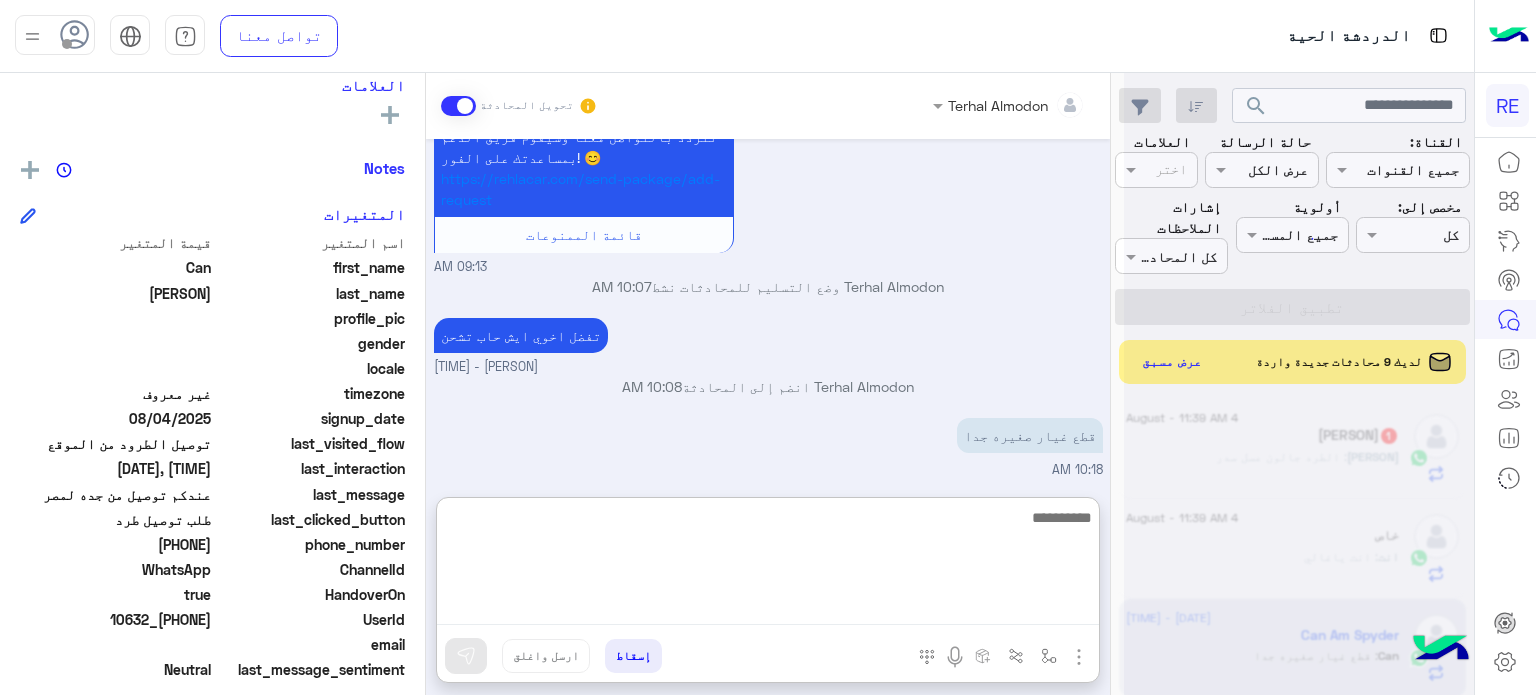 scroll, scrollTop: 1856, scrollLeft: 0, axis: vertical 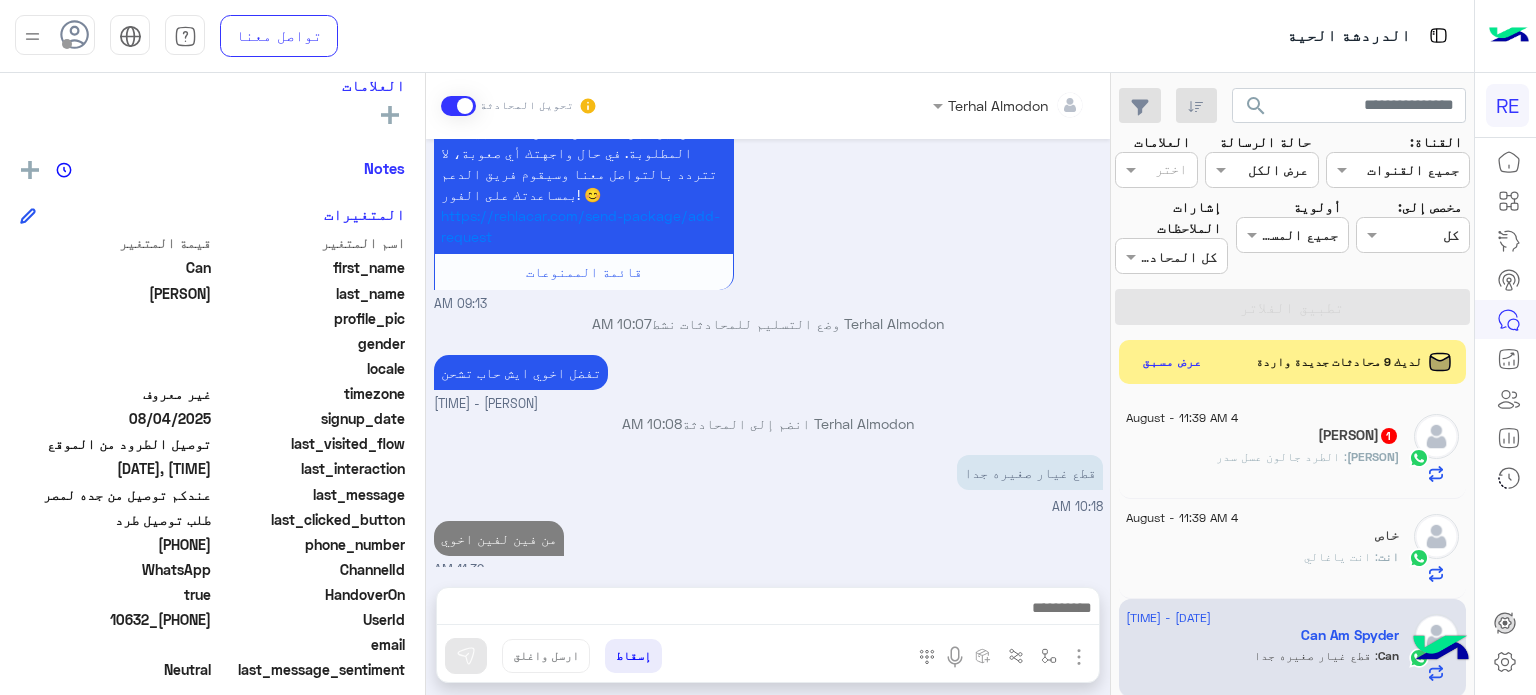 click on "[PERSON] : الطرد جالون عسل سدر" 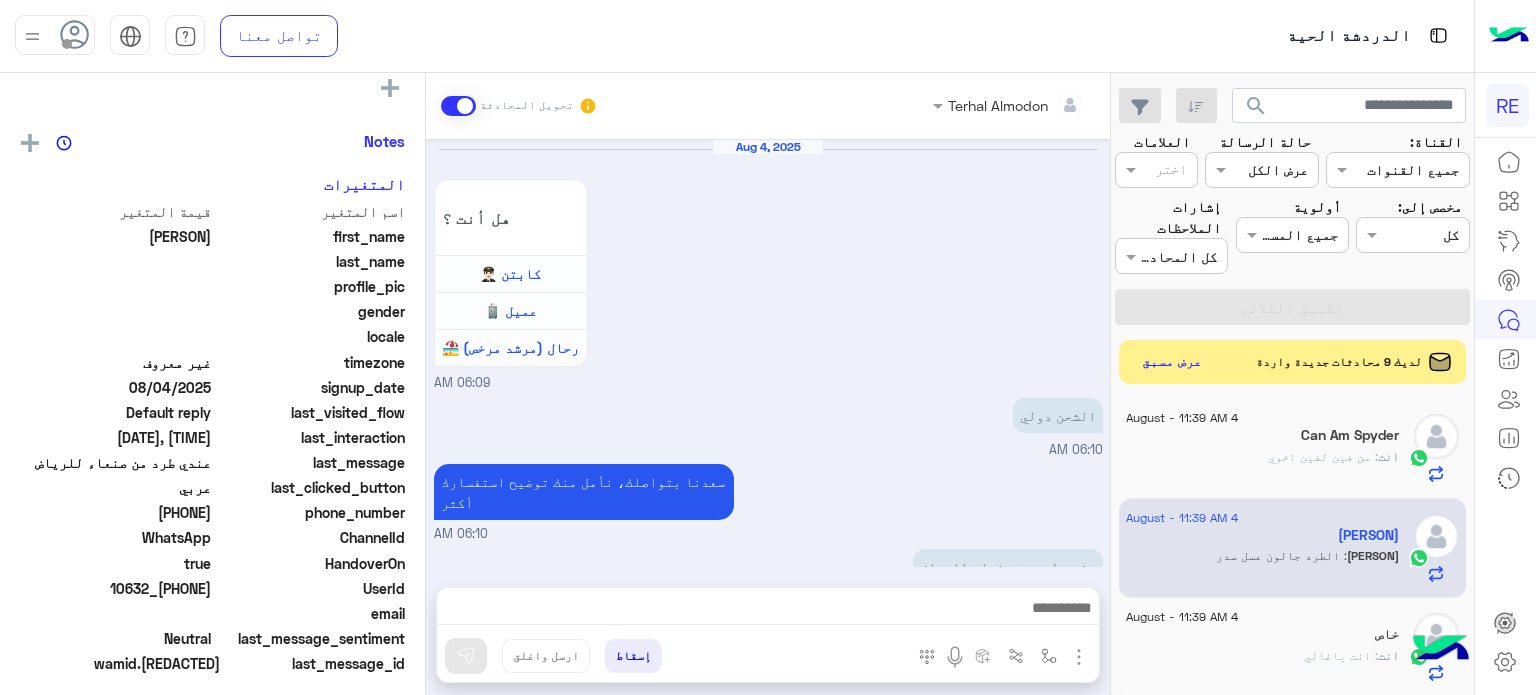 scroll, scrollTop: 340, scrollLeft: 0, axis: vertical 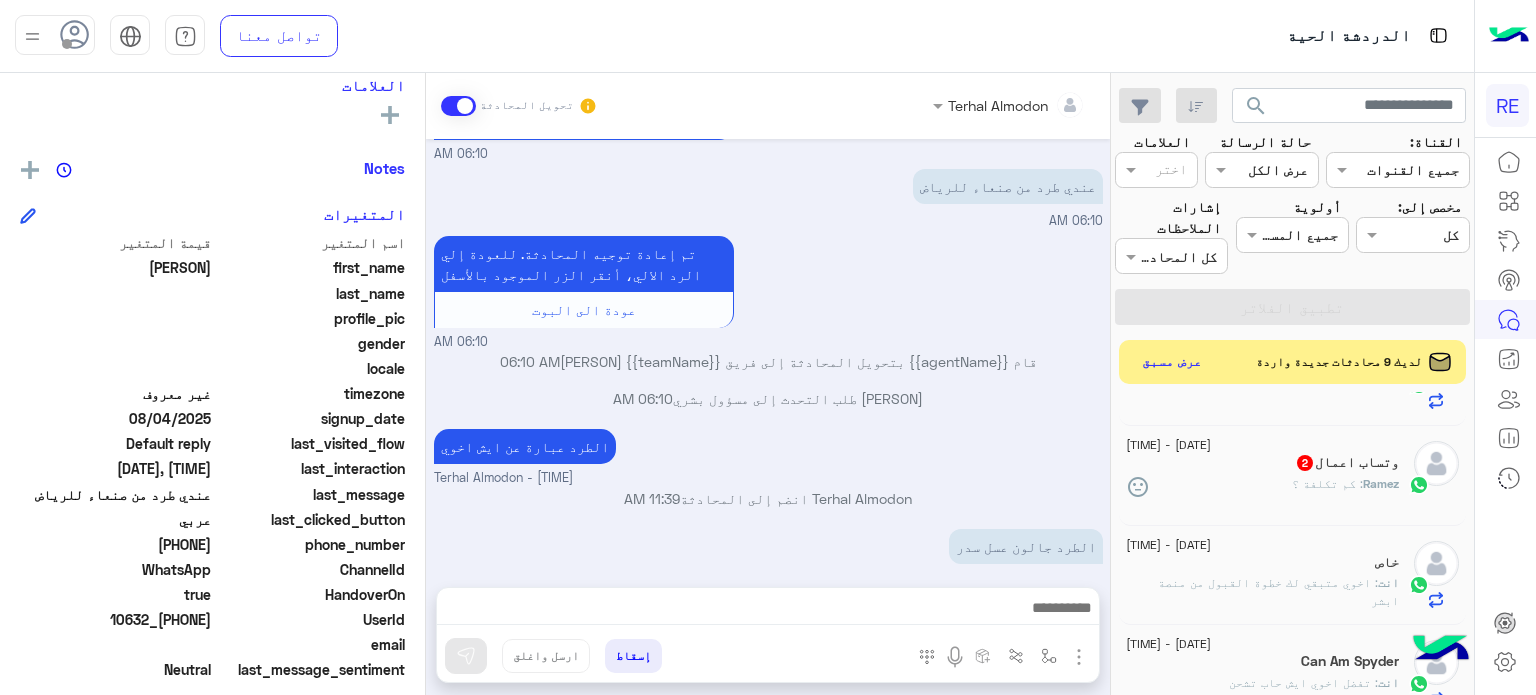 click on "2" 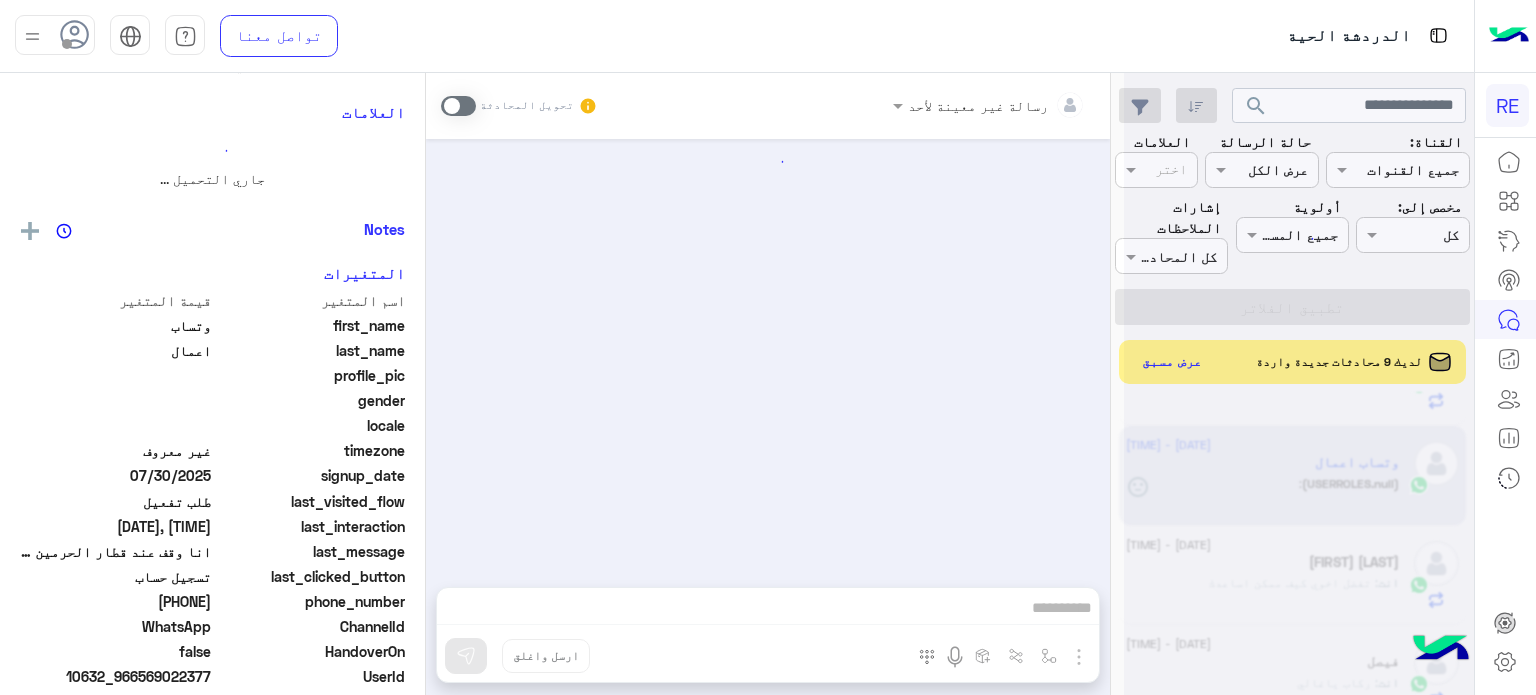 scroll, scrollTop: 0, scrollLeft: 0, axis: both 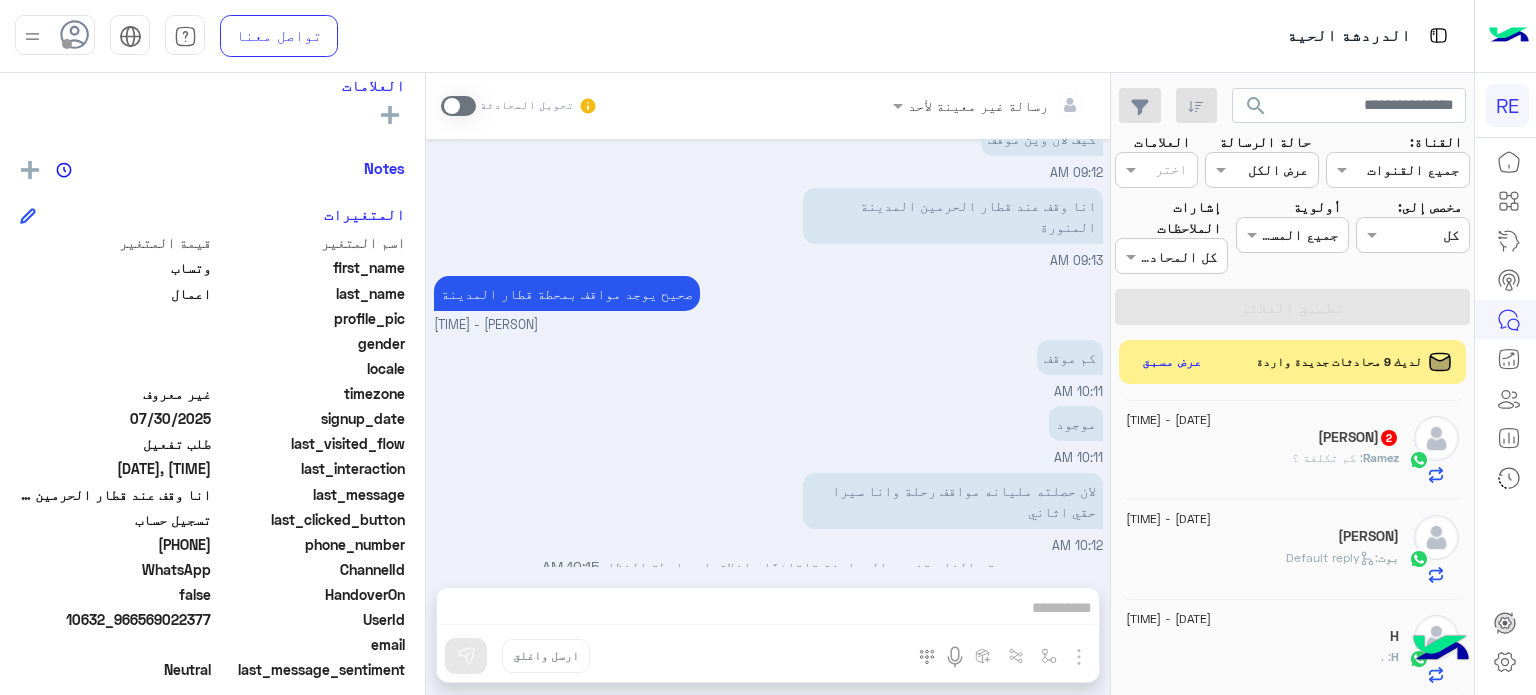 click on ": كم تكلفة ؟" 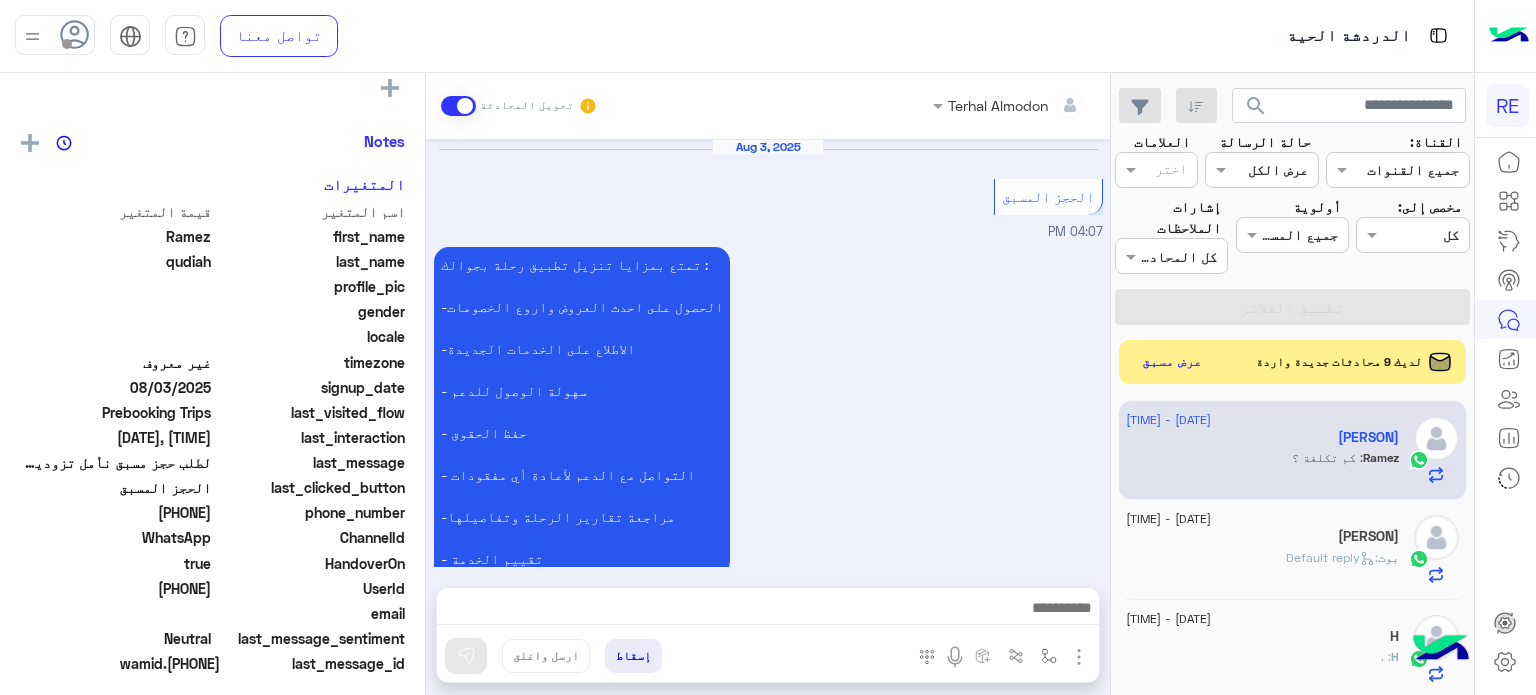 scroll, scrollTop: 340, scrollLeft: 0, axis: vertical 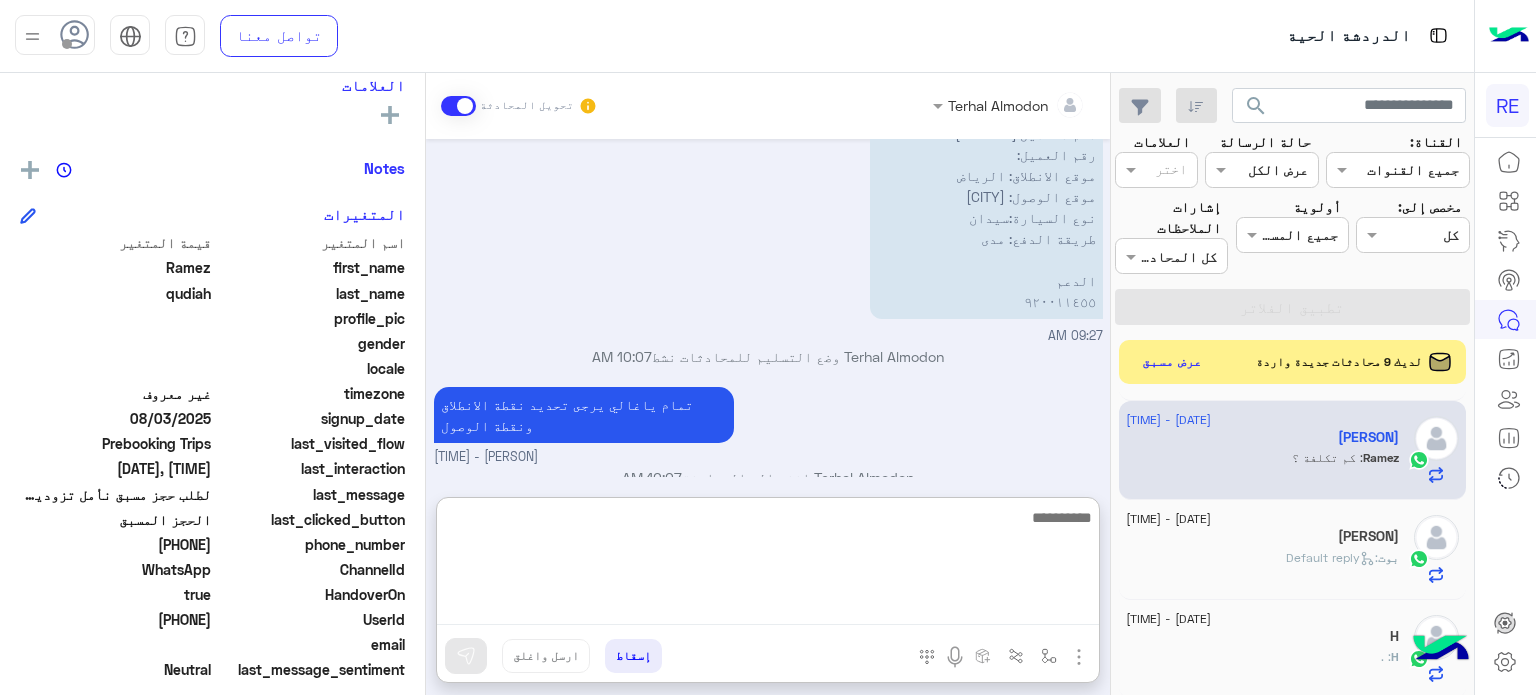 click at bounding box center (768, 565) 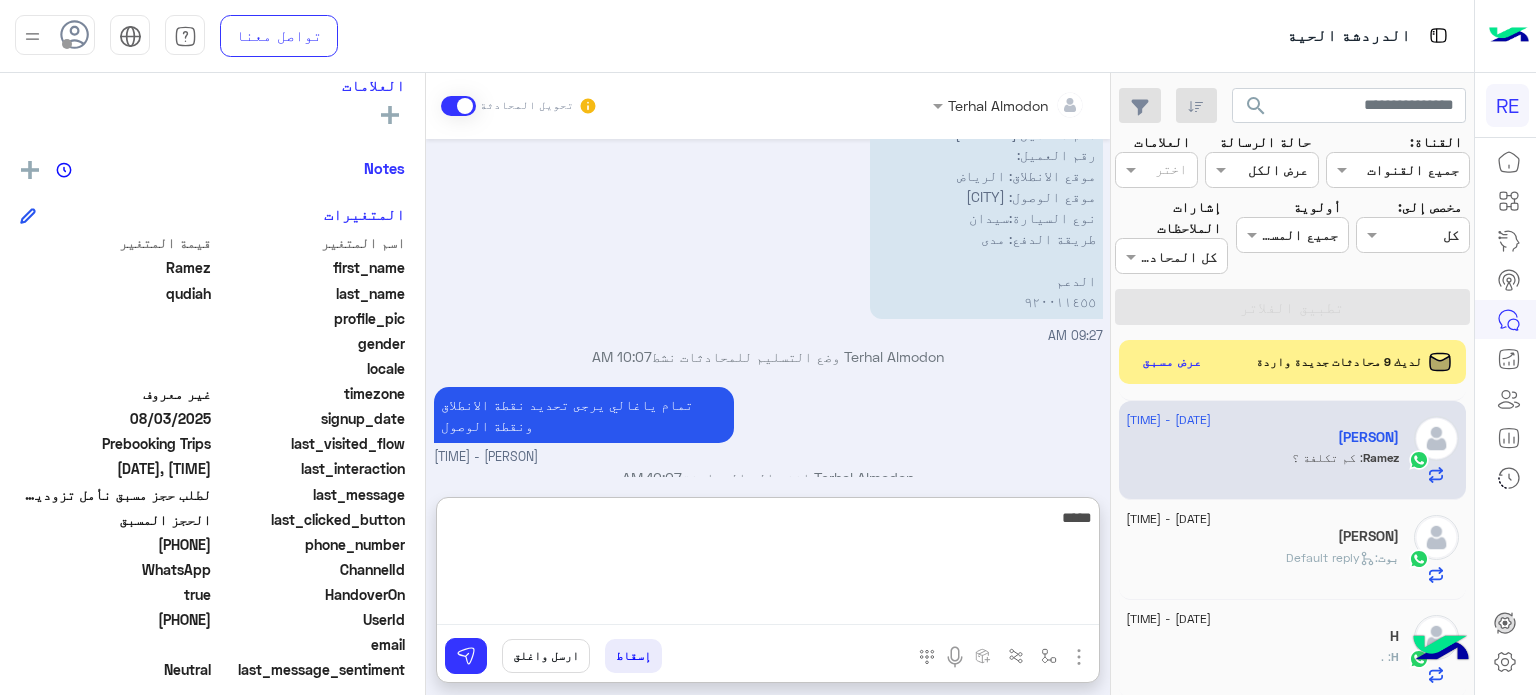 scroll, scrollTop: 596, scrollLeft: 0, axis: vertical 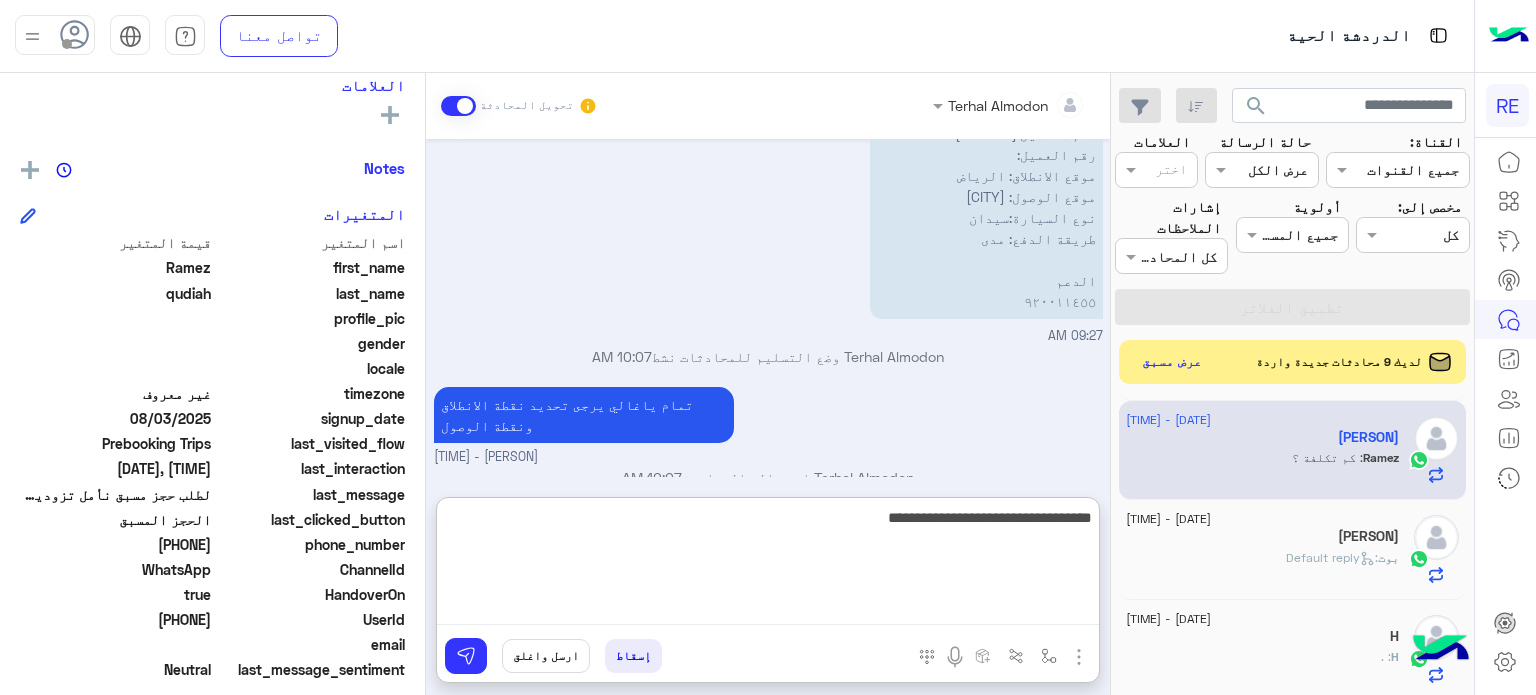 type on "**********" 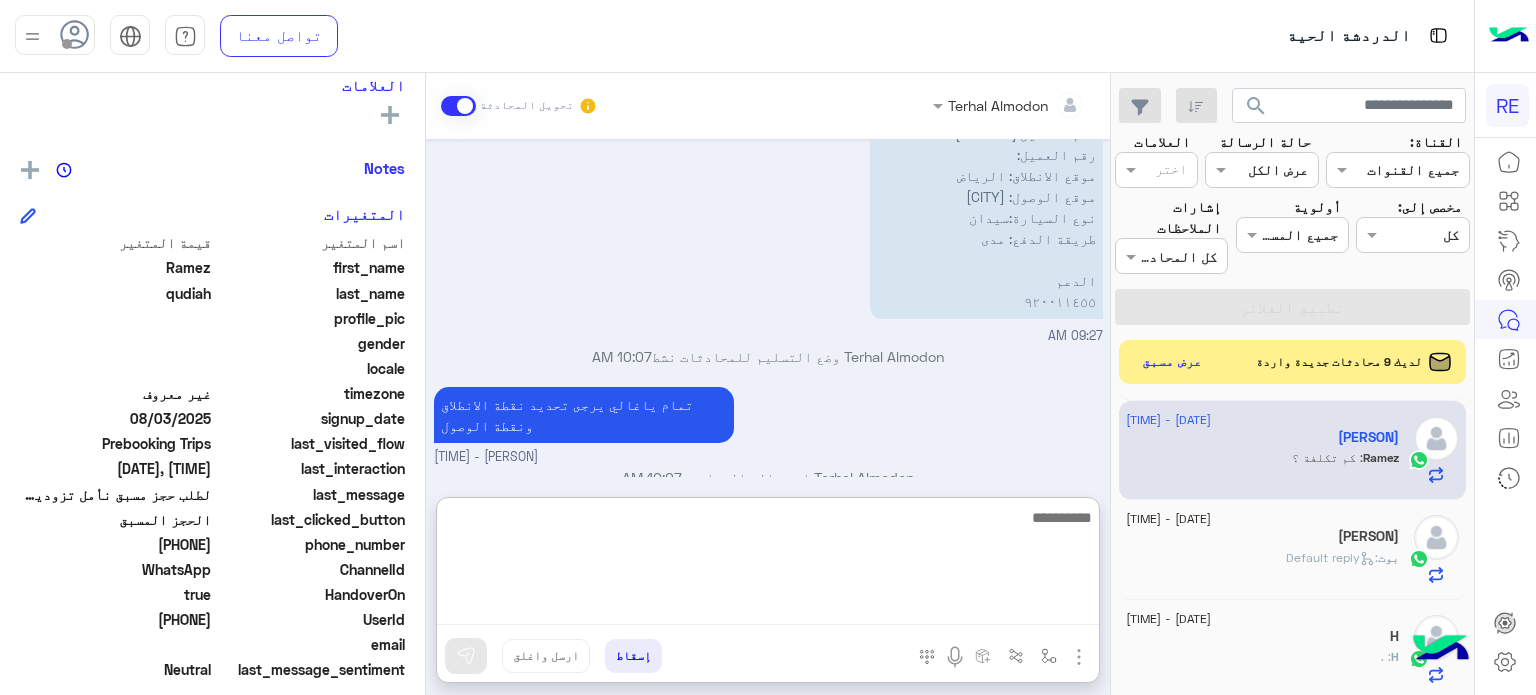 scroll, scrollTop: 1835, scrollLeft: 0, axis: vertical 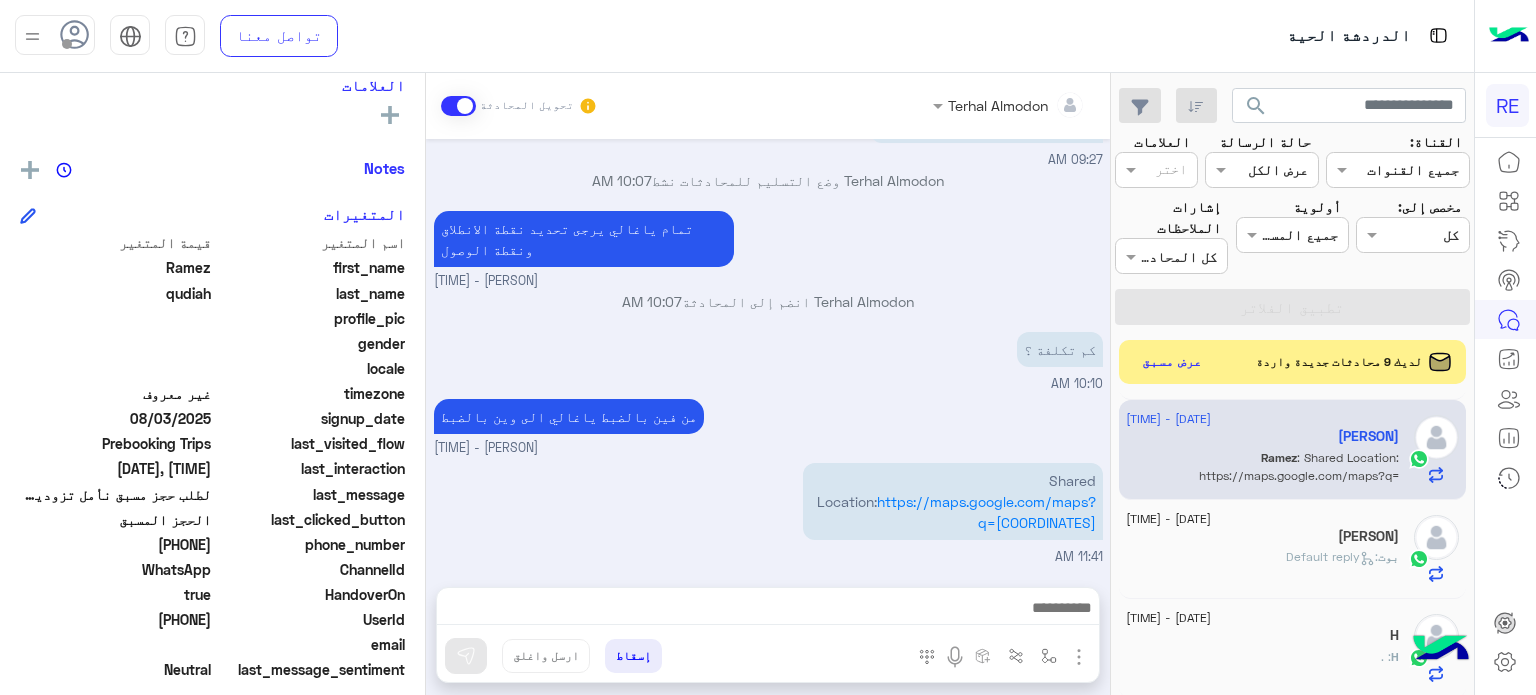 click on "H : ." 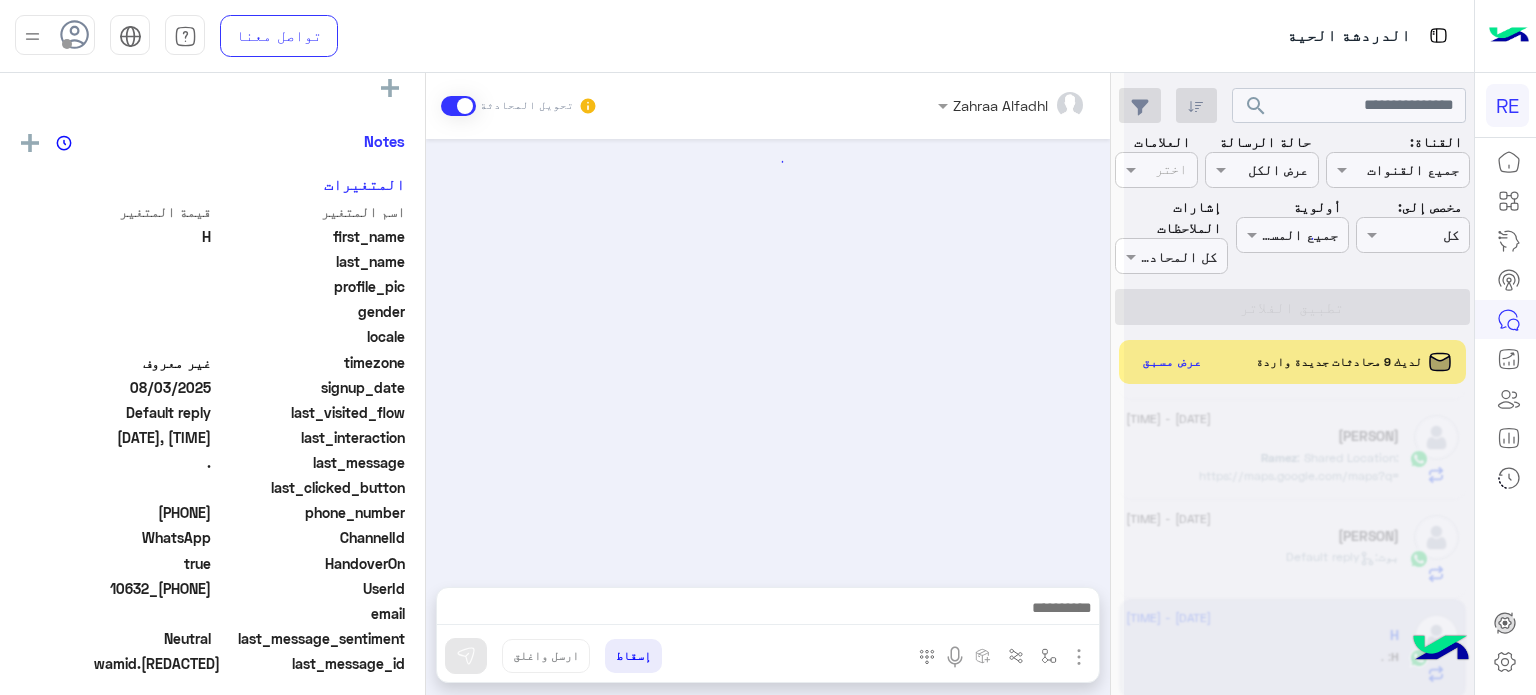 scroll, scrollTop: 340, scrollLeft: 0, axis: vertical 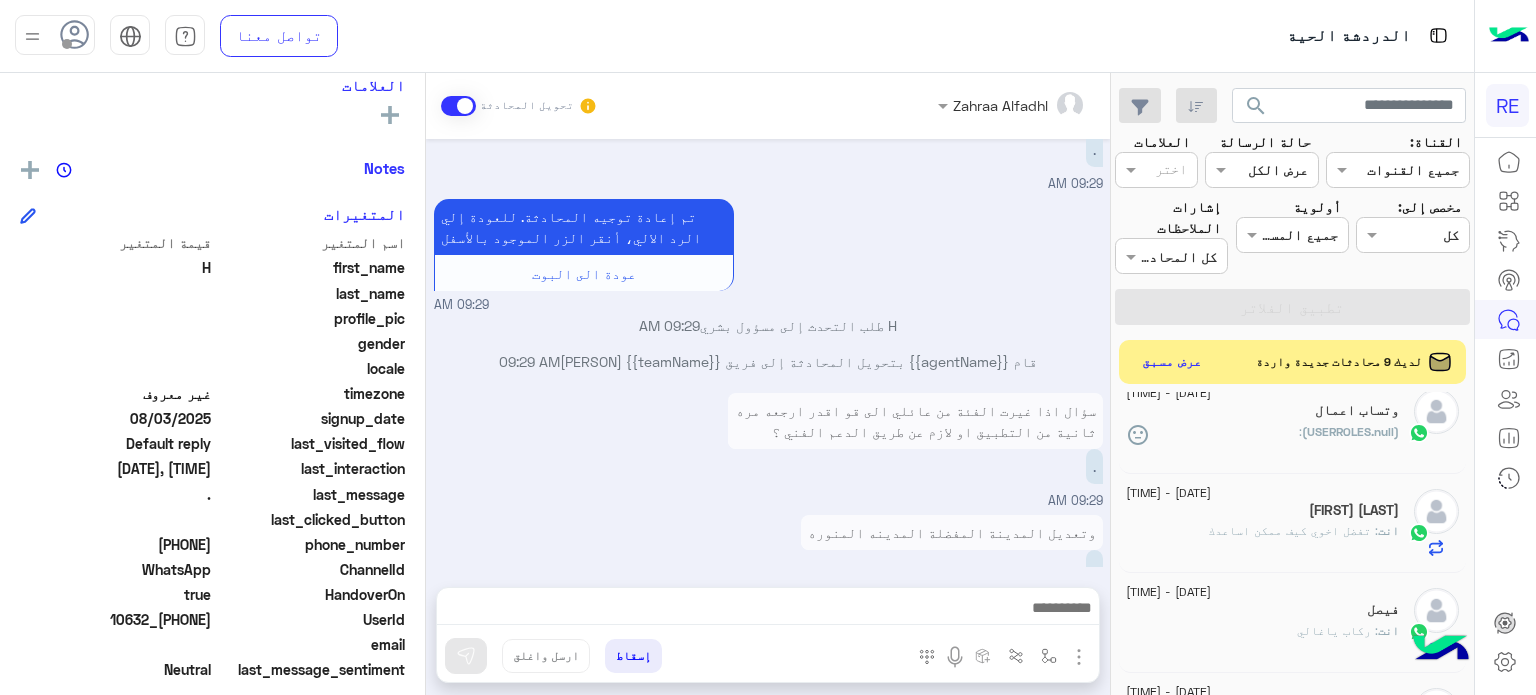 click on "فيصل" 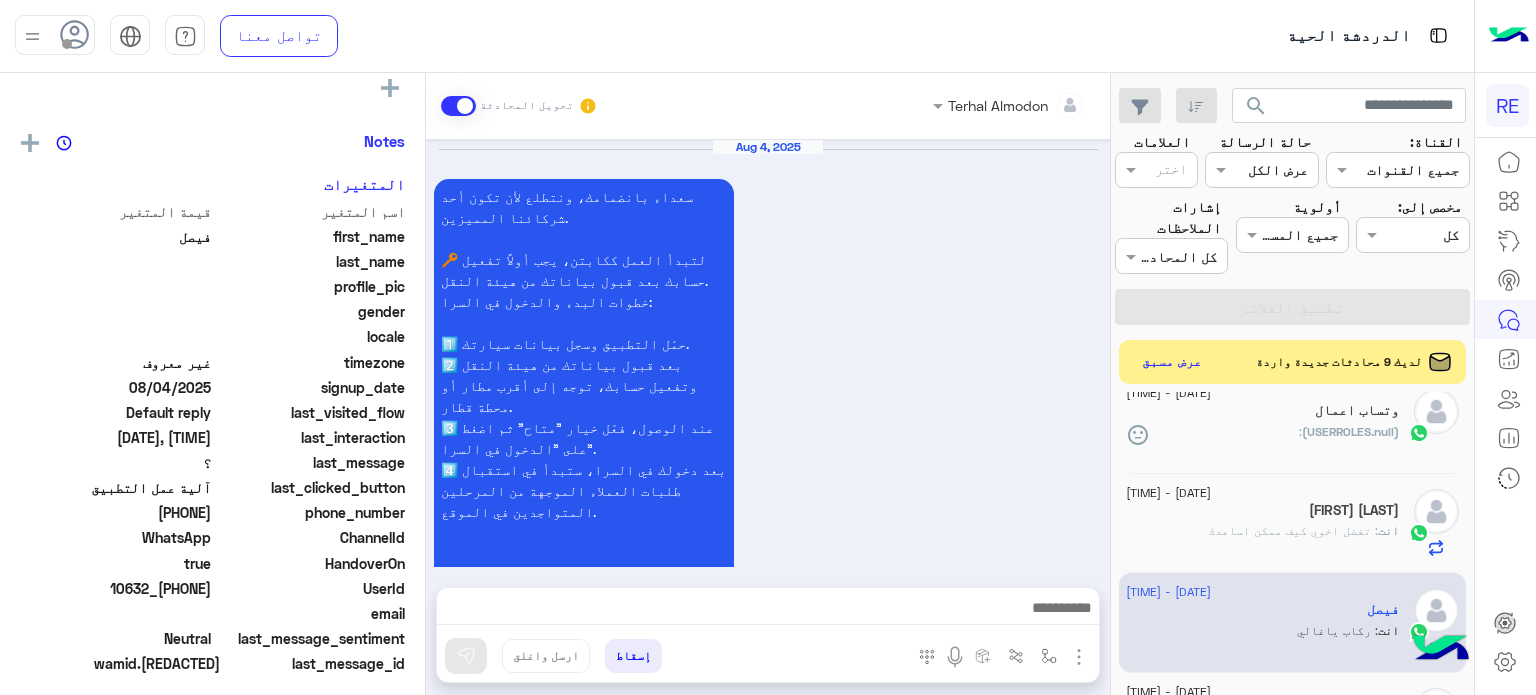 scroll, scrollTop: 1024, scrollLeft: 0, axis: vertical 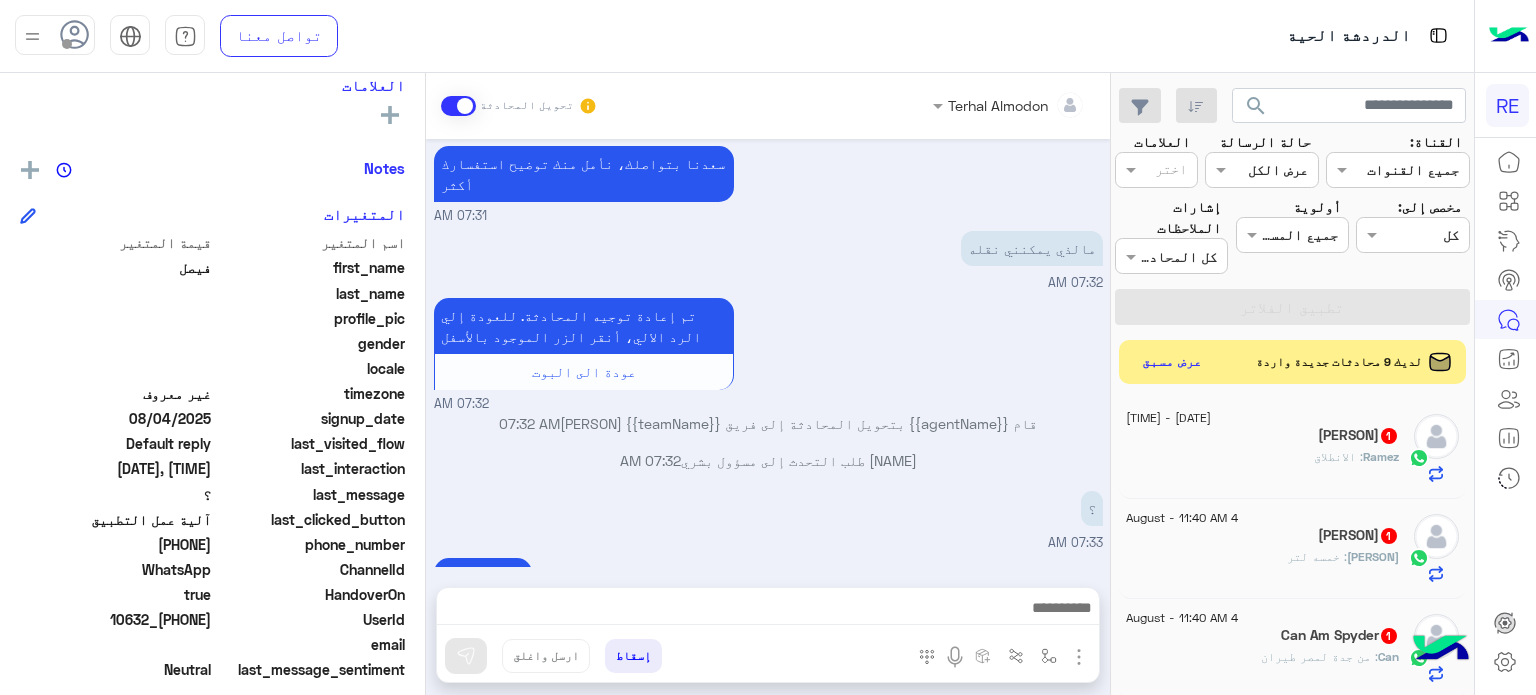 click on "ابوعمااااد   1" 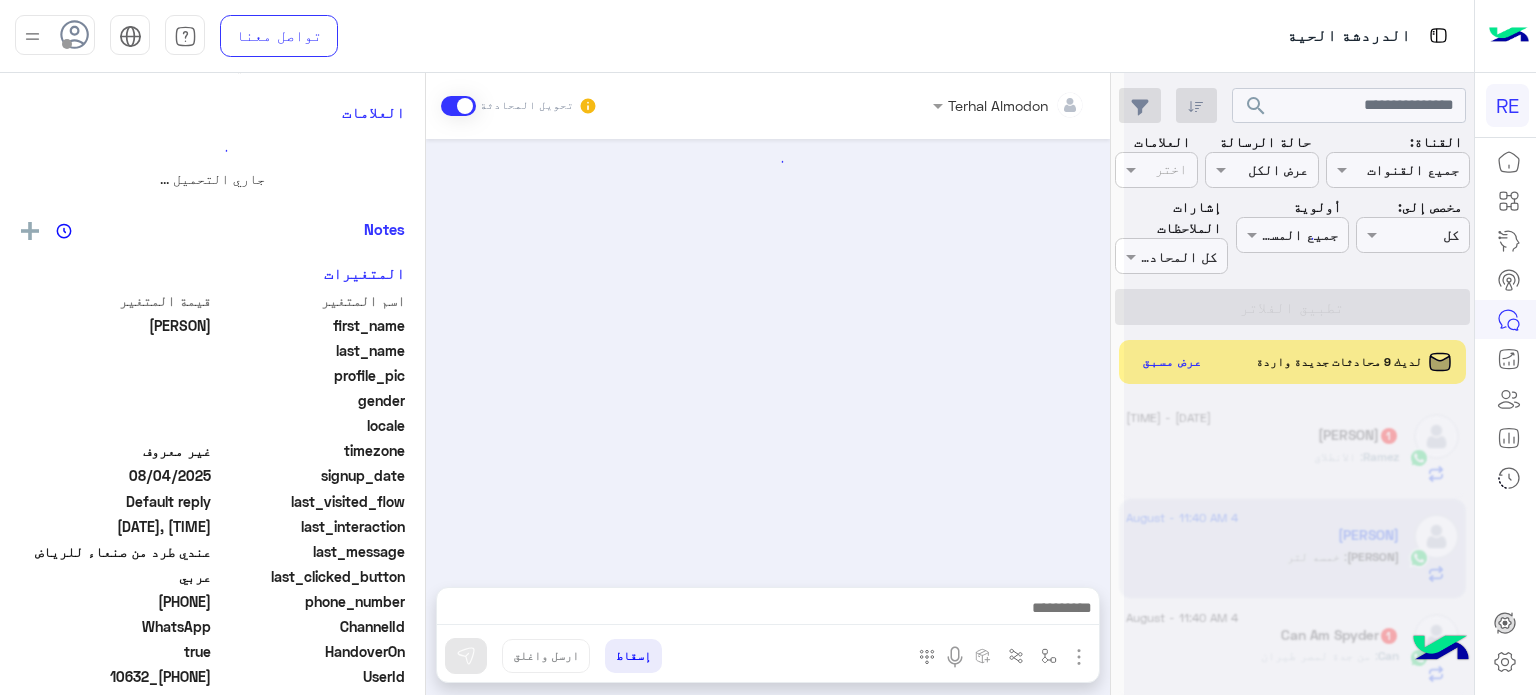 scroll, scrollTop: 0, scrollLeft: 0, axis: both 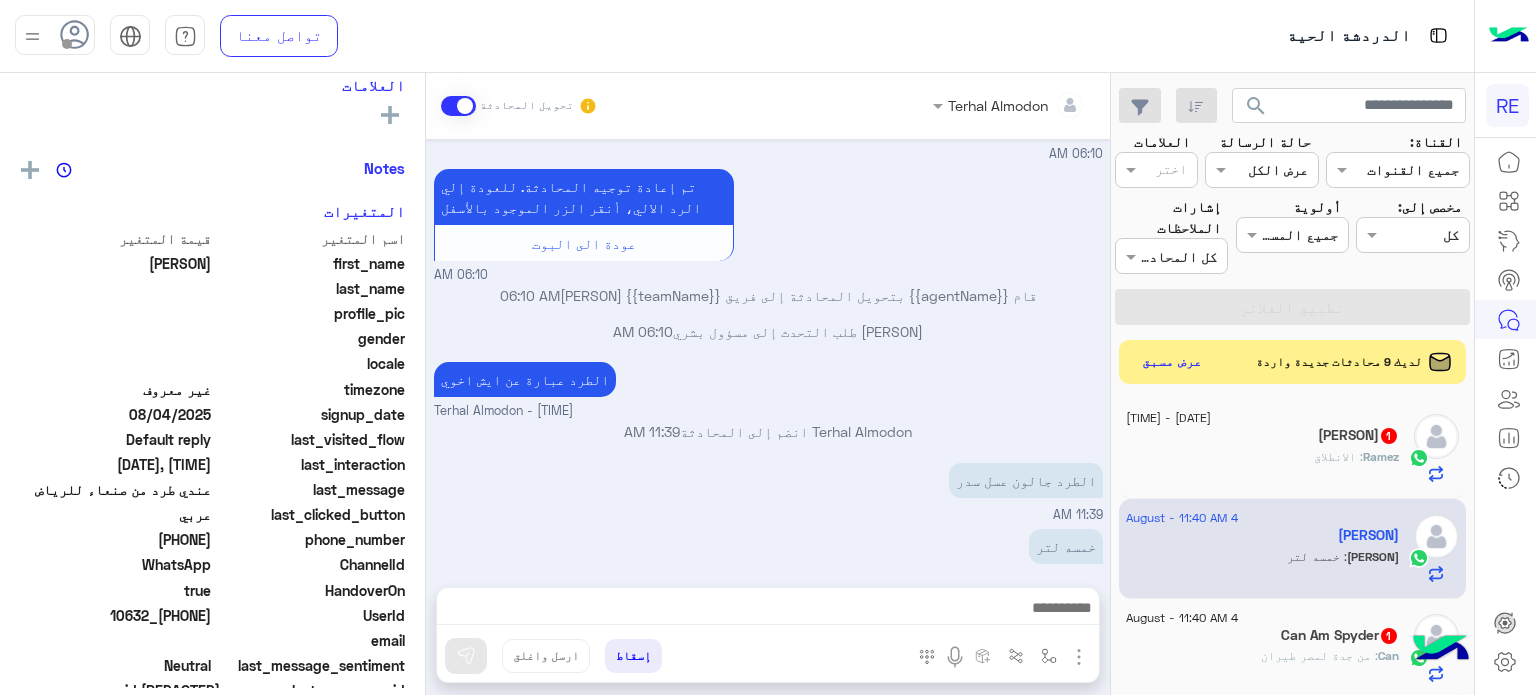 click on "Can : من جدة لمصر طيران" 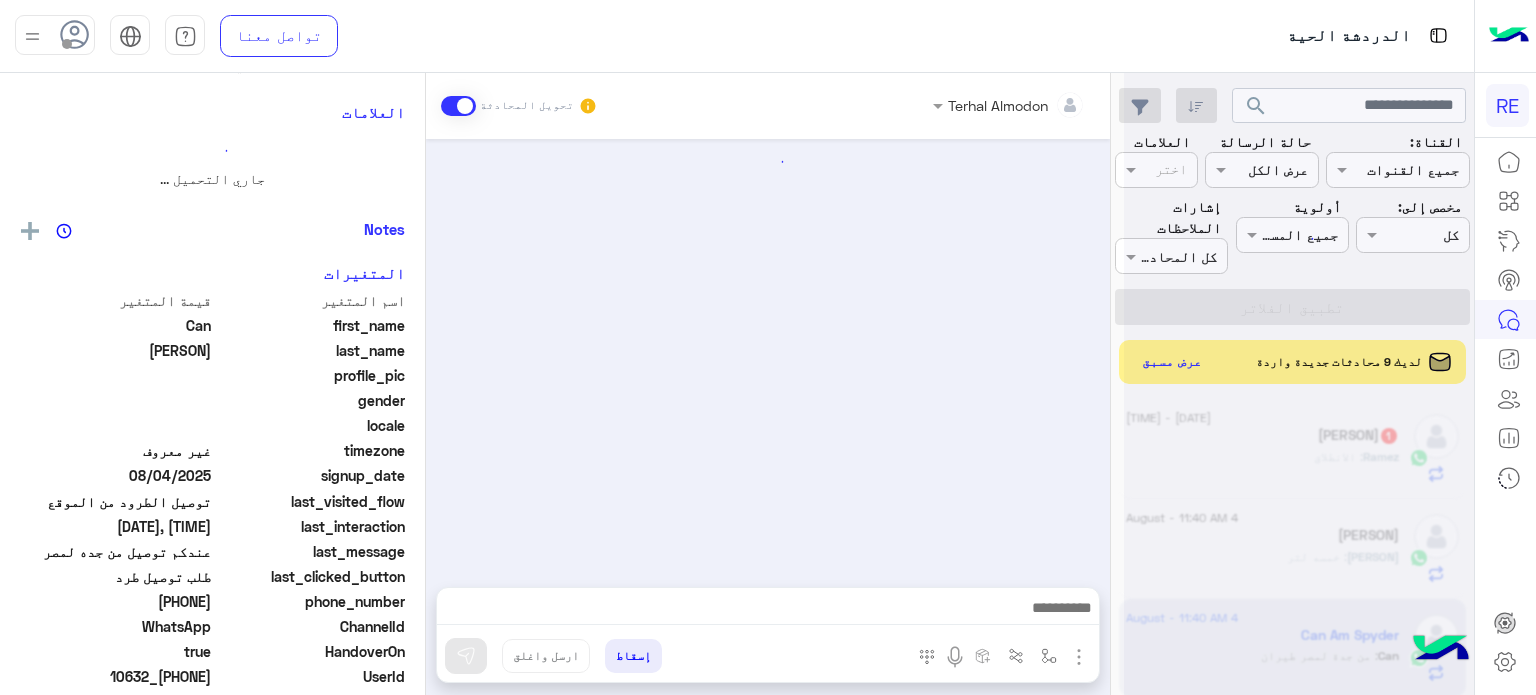 scroll, scrollTop: 0, scrollLeft: 0, axis: both 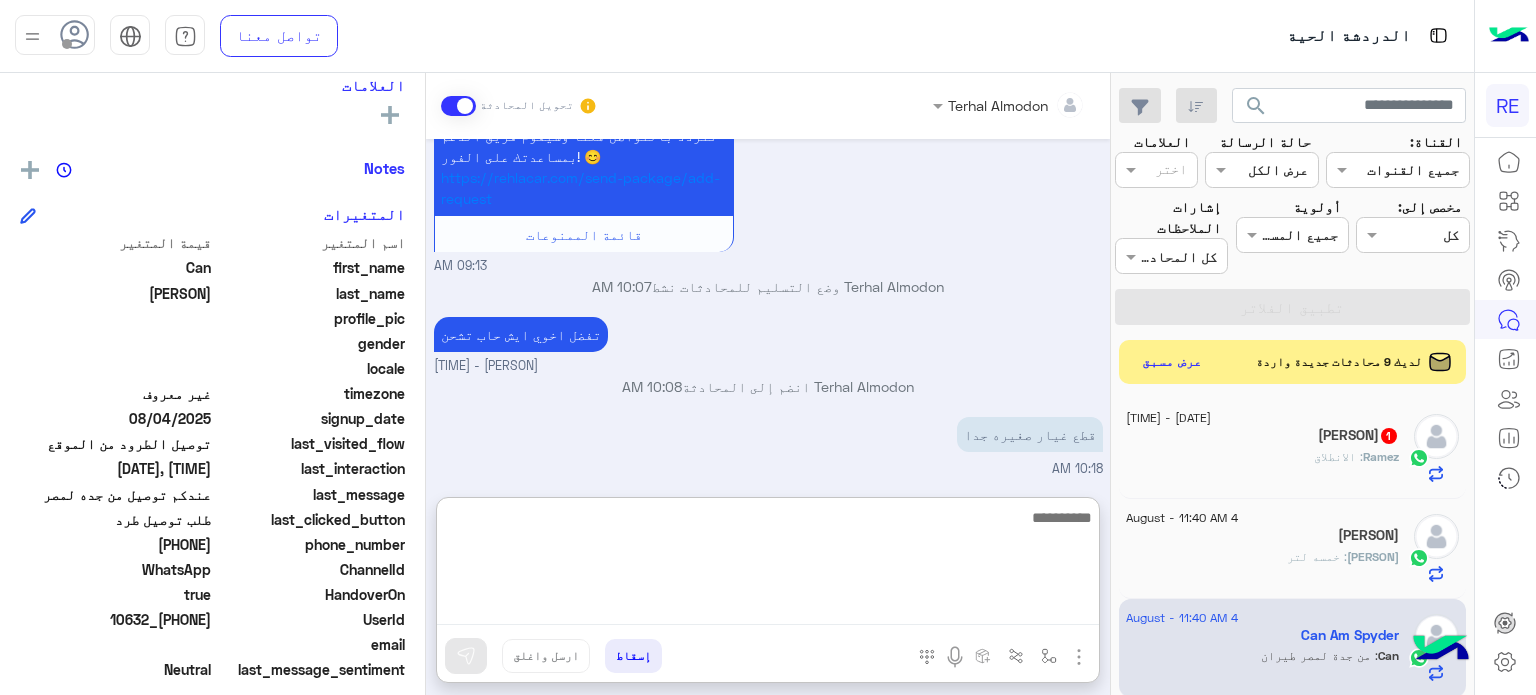 click at bounding box center (768, 565) 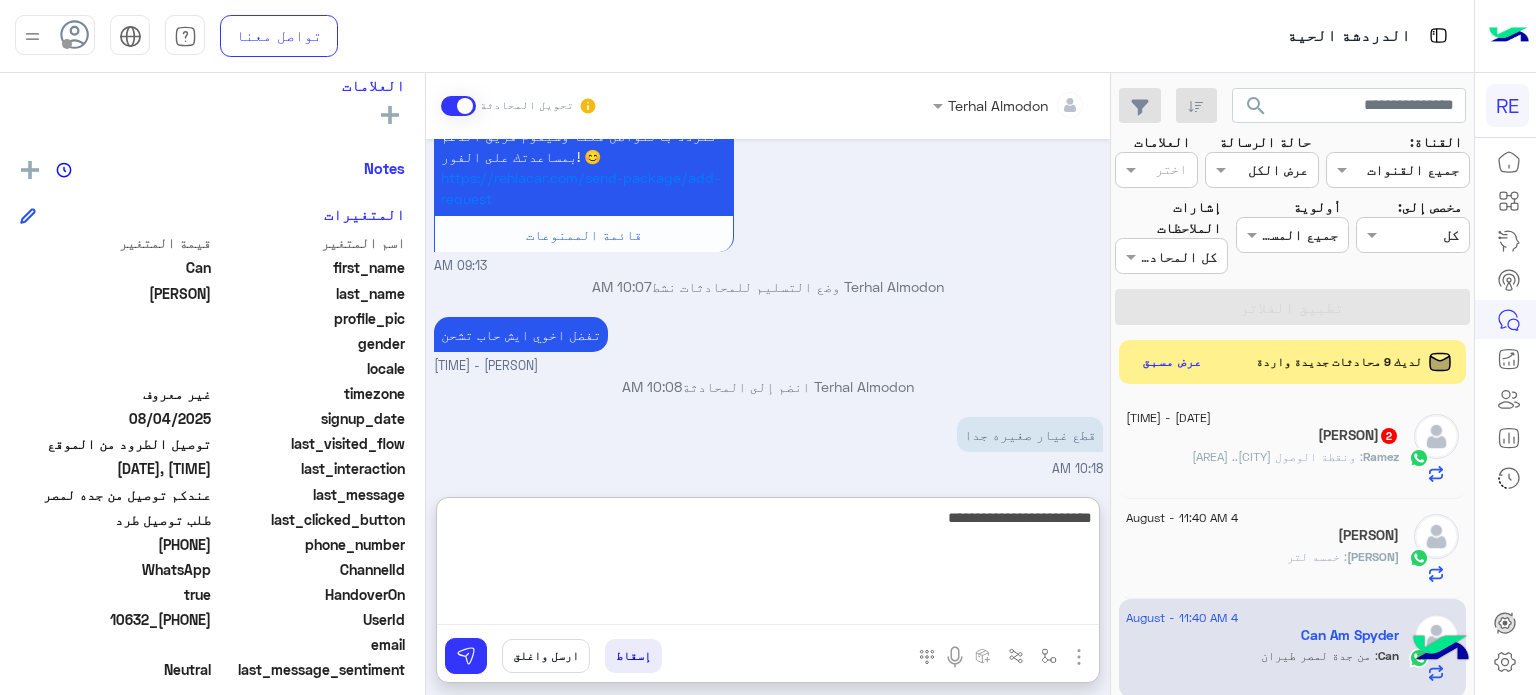 type on "**********" 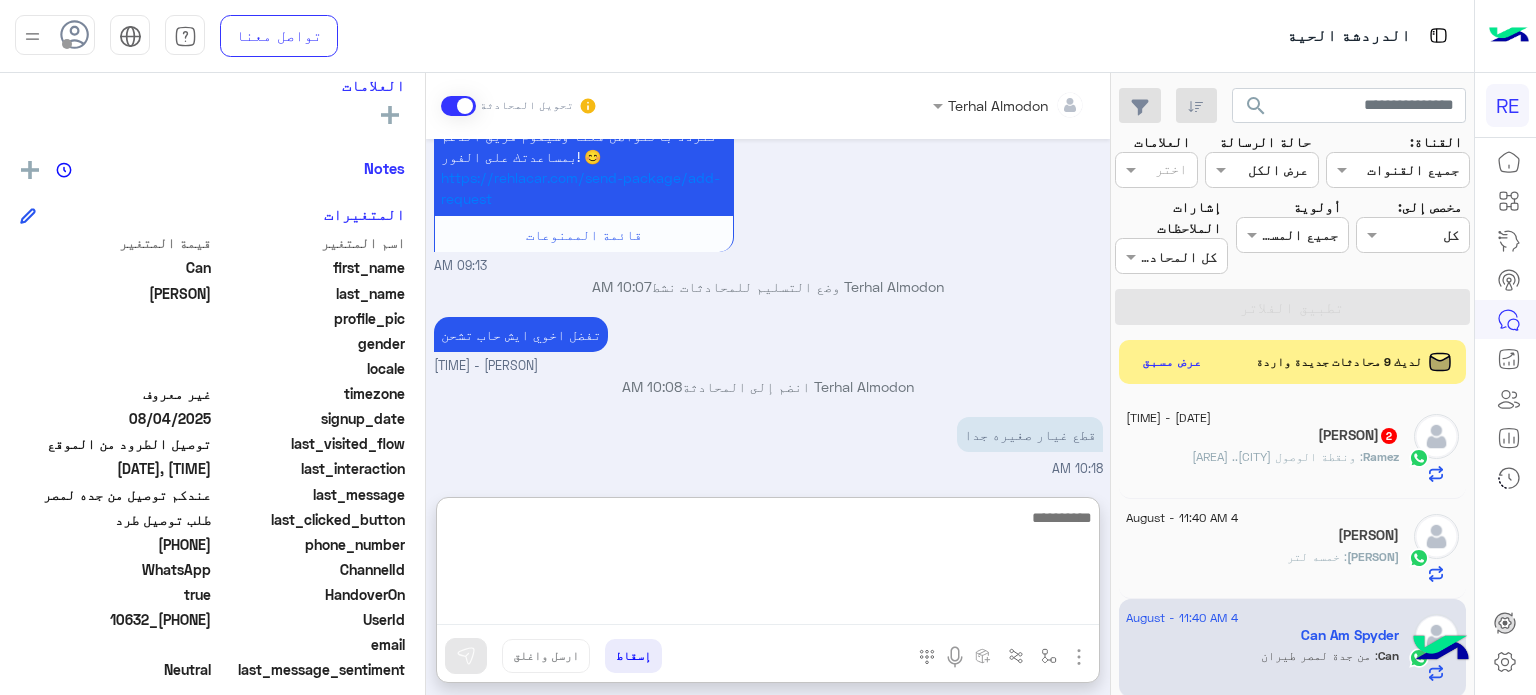 scroll, scrollTop: 725, scrollLeft: 0, axis: vertical 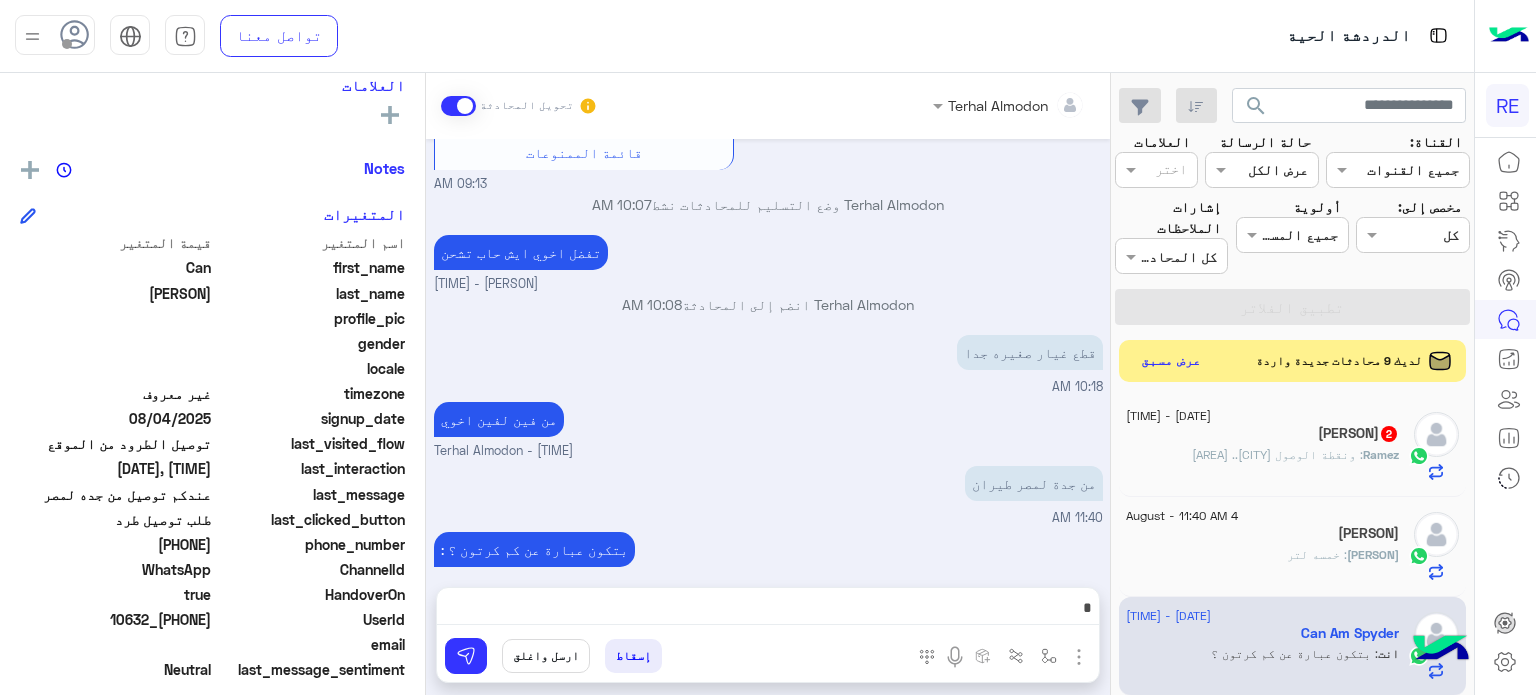 click on "عرض مسبق" 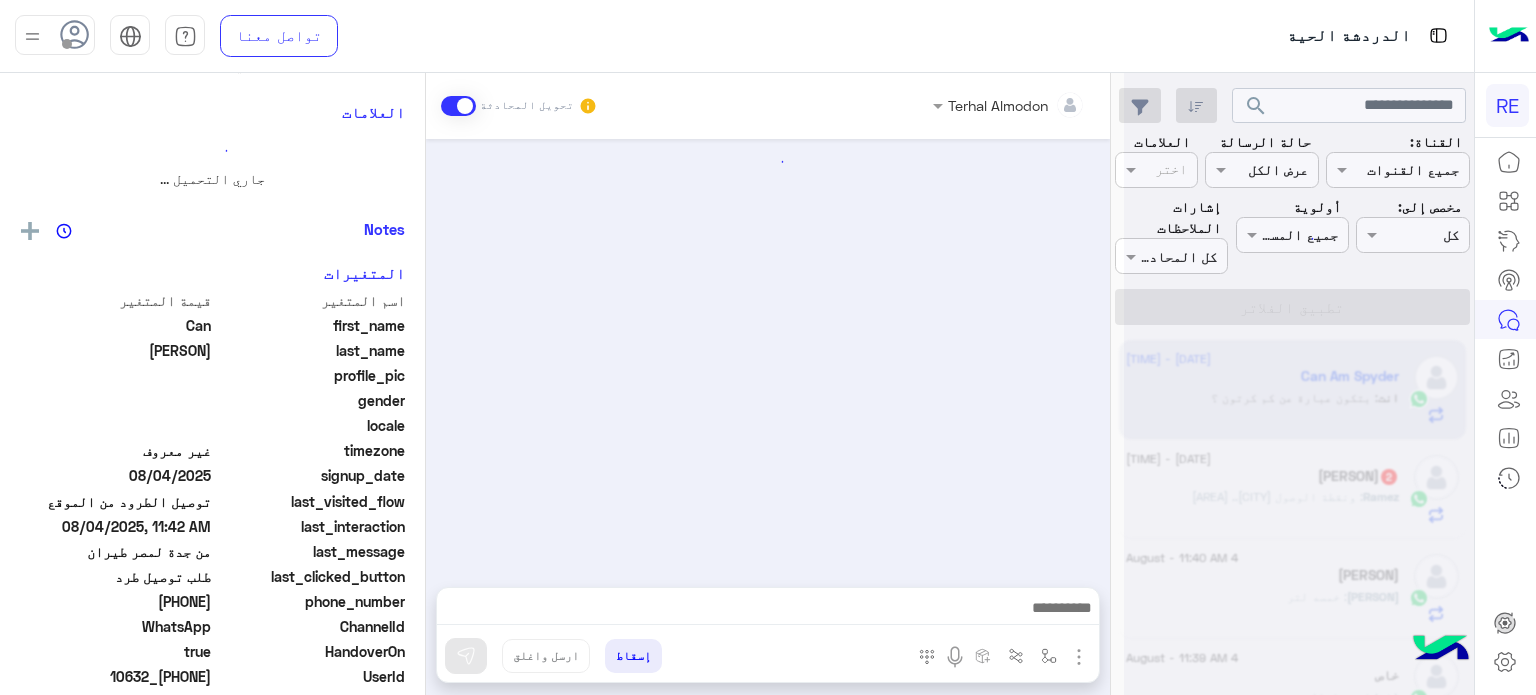 scroll, scrollTop: 0, scrollLeft: 0, axis: both 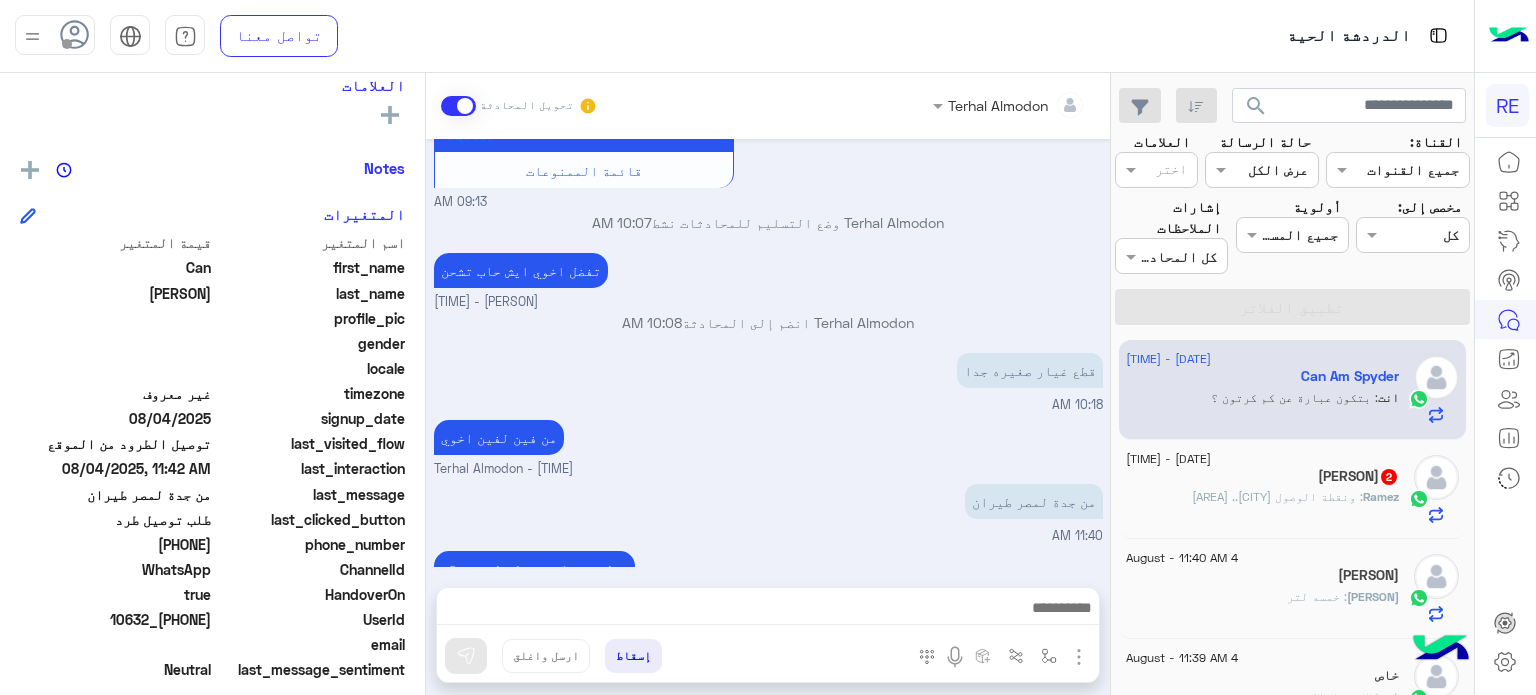 click on "[PERSON] [NUMBER]" 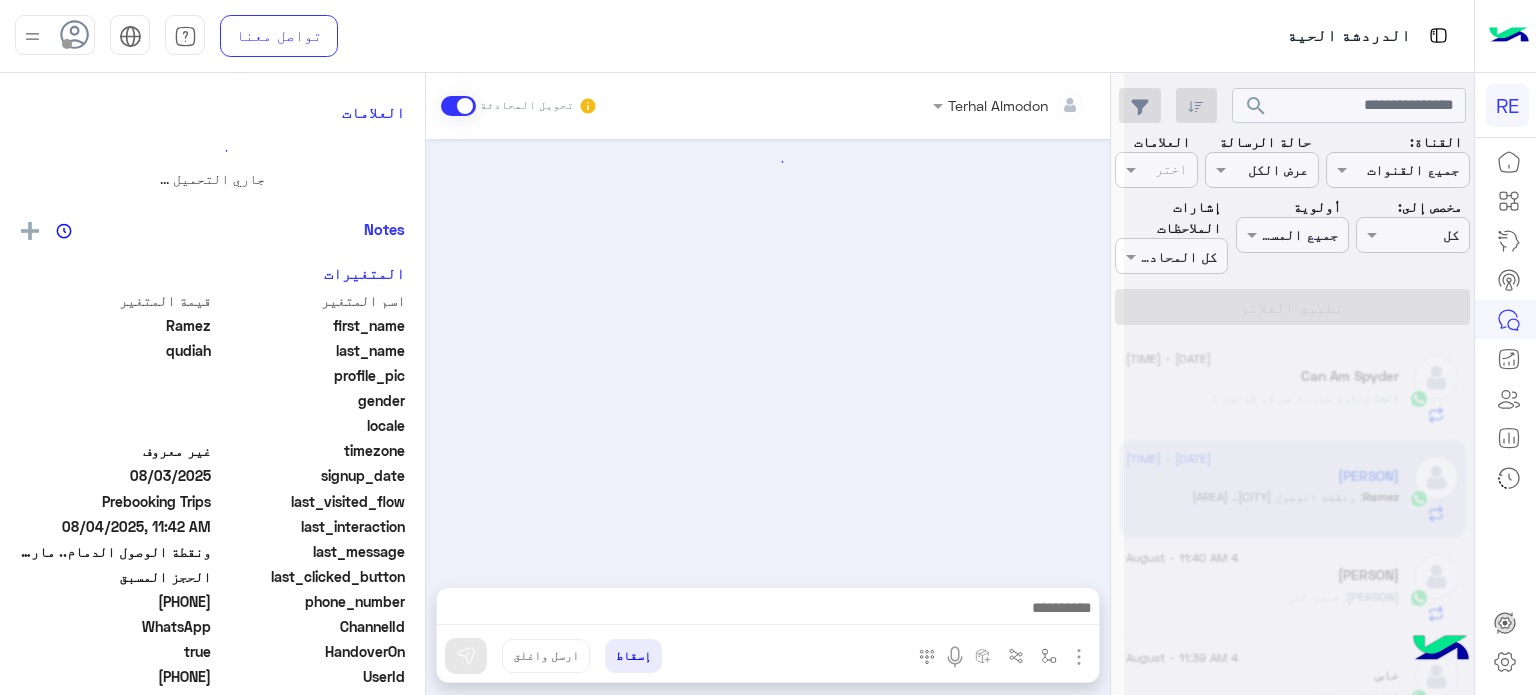 scroll, scrollTop: 0, scrollLeft: 0, axis: both 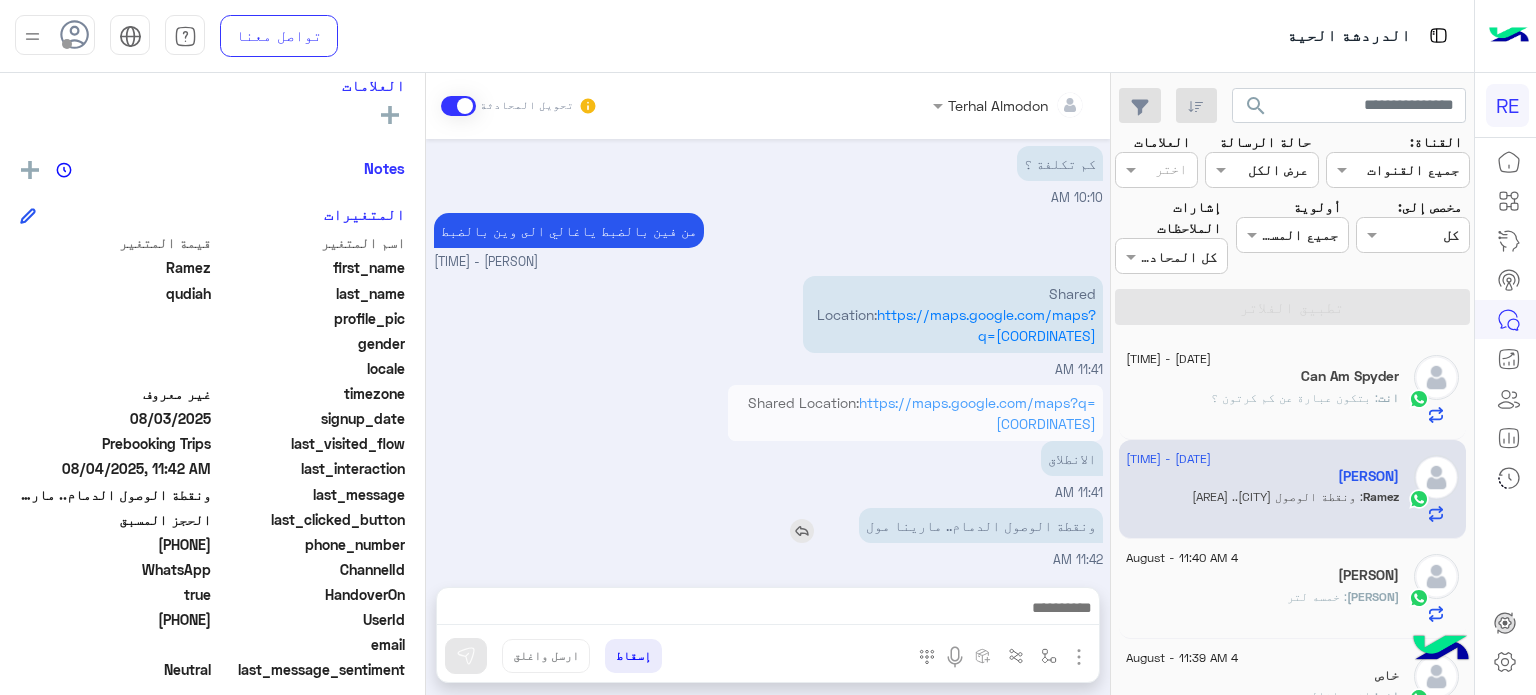 click on "ونقطة الوصول الدمام.. مارينا مول" at bounding box center [981, 525] 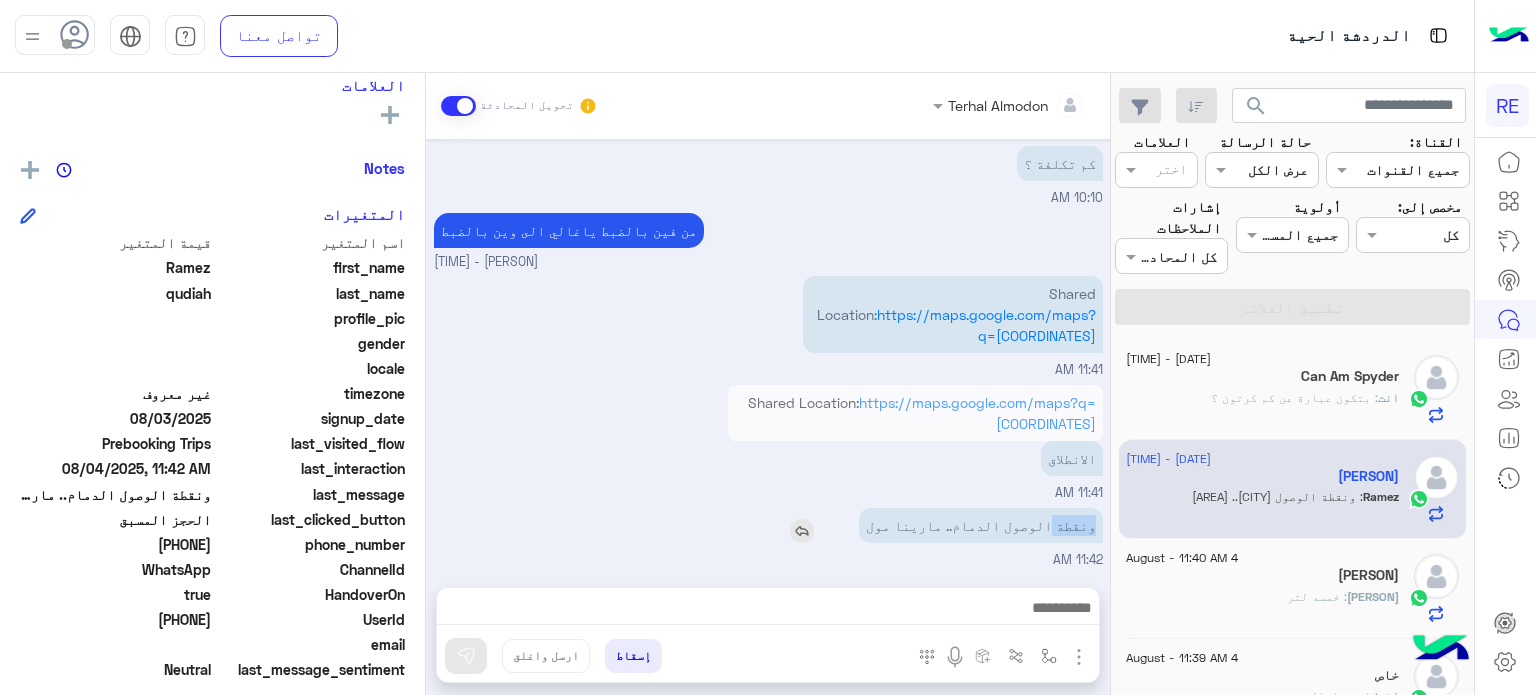 click on "ونقطة الوصول الدمام.. مارينا مول" at bounding box center (981, 525) 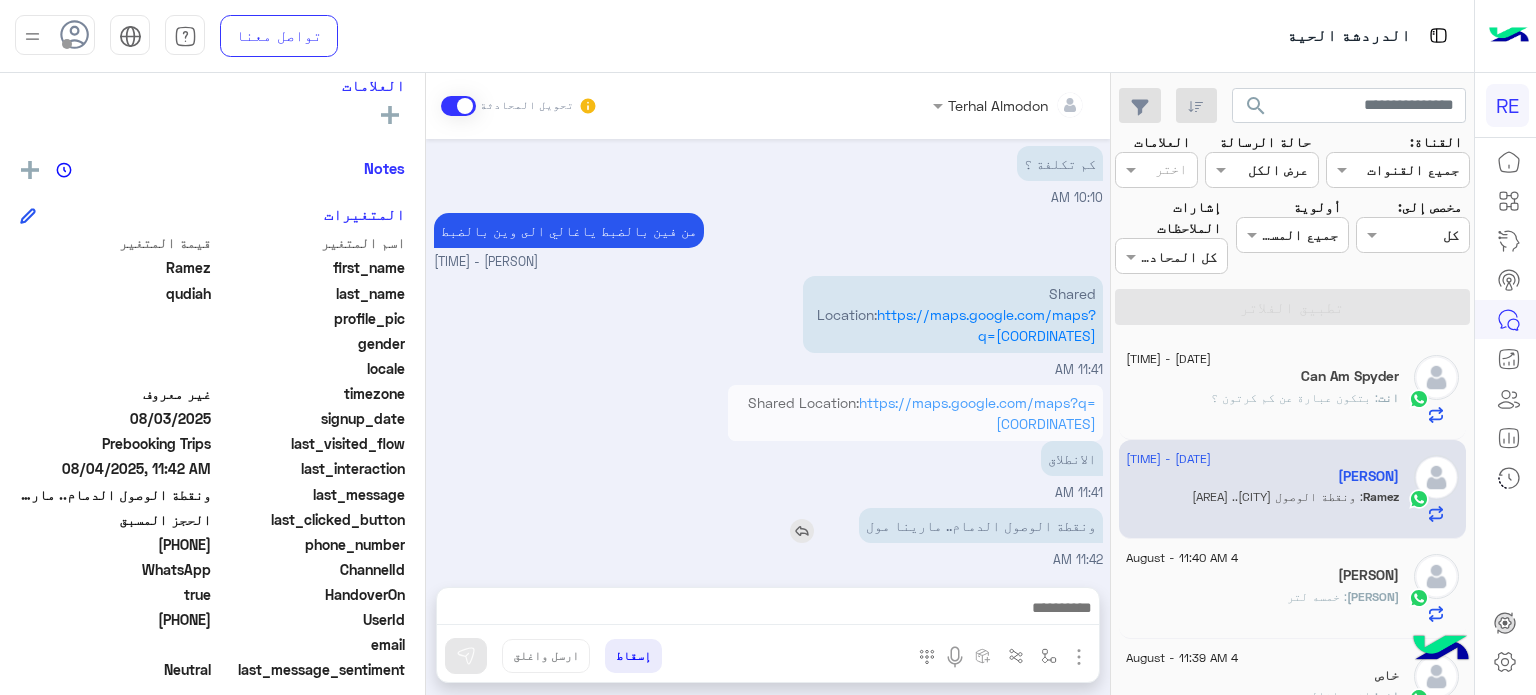 click on "ونقطة الوصول الدمام.. مارينا مول" at bounding box center (981, 525) 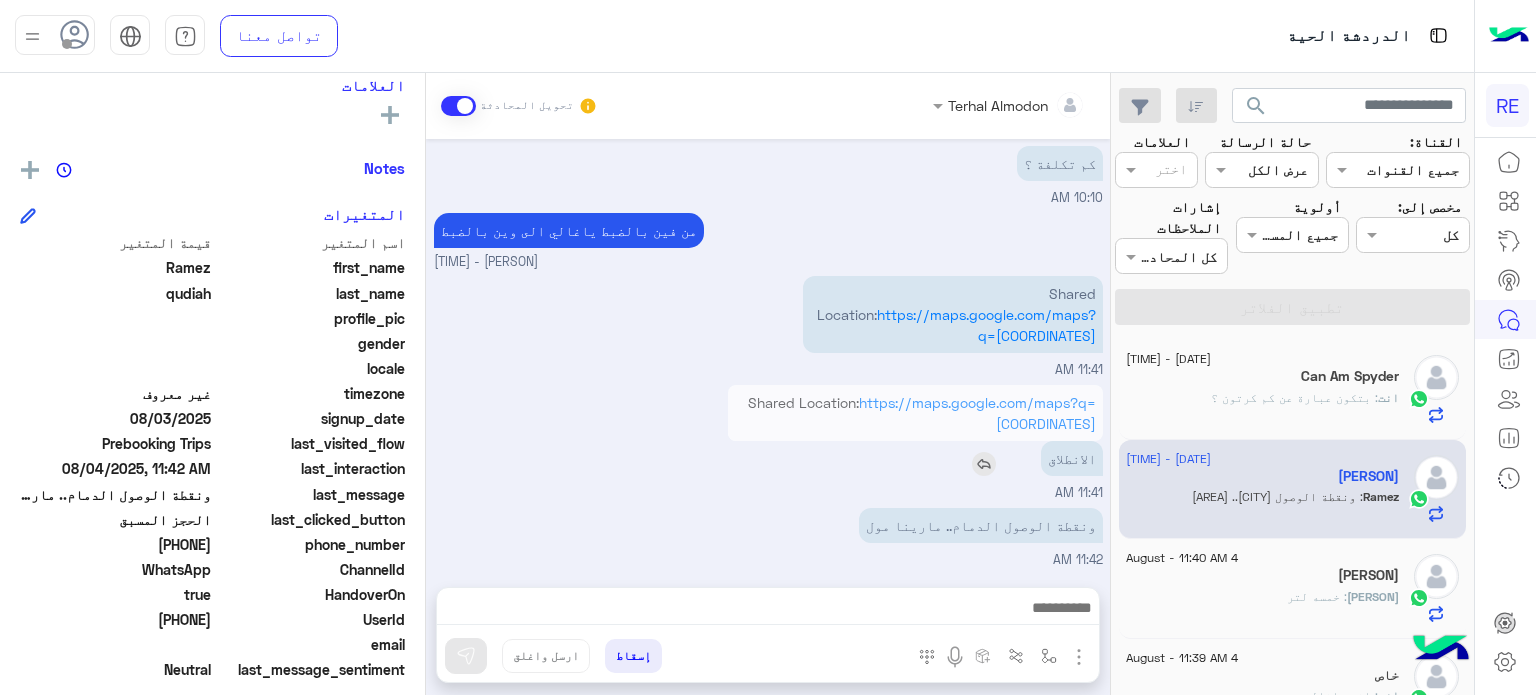 click on "الانطلاق" at bounding box center [1072, 458] 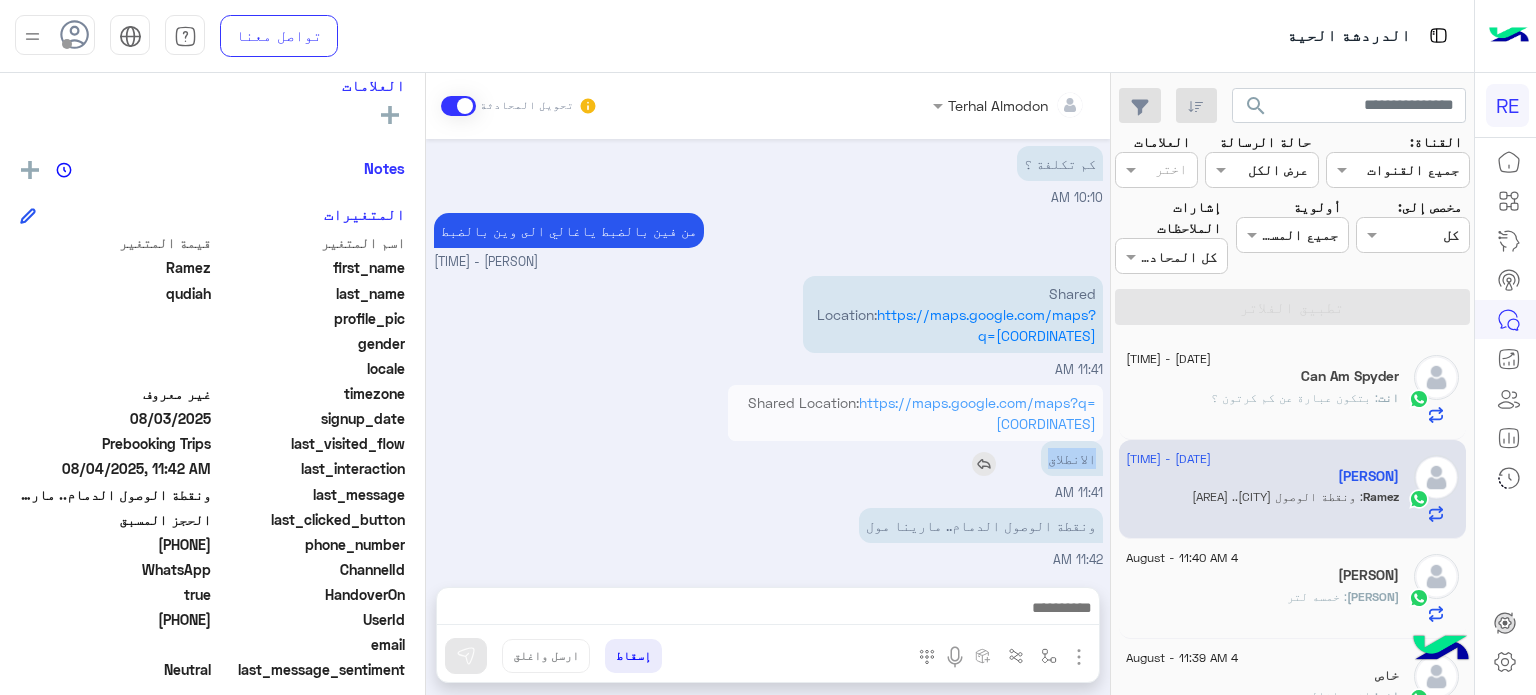 click on "الانطلاق" at bounding box center (1072, 458) 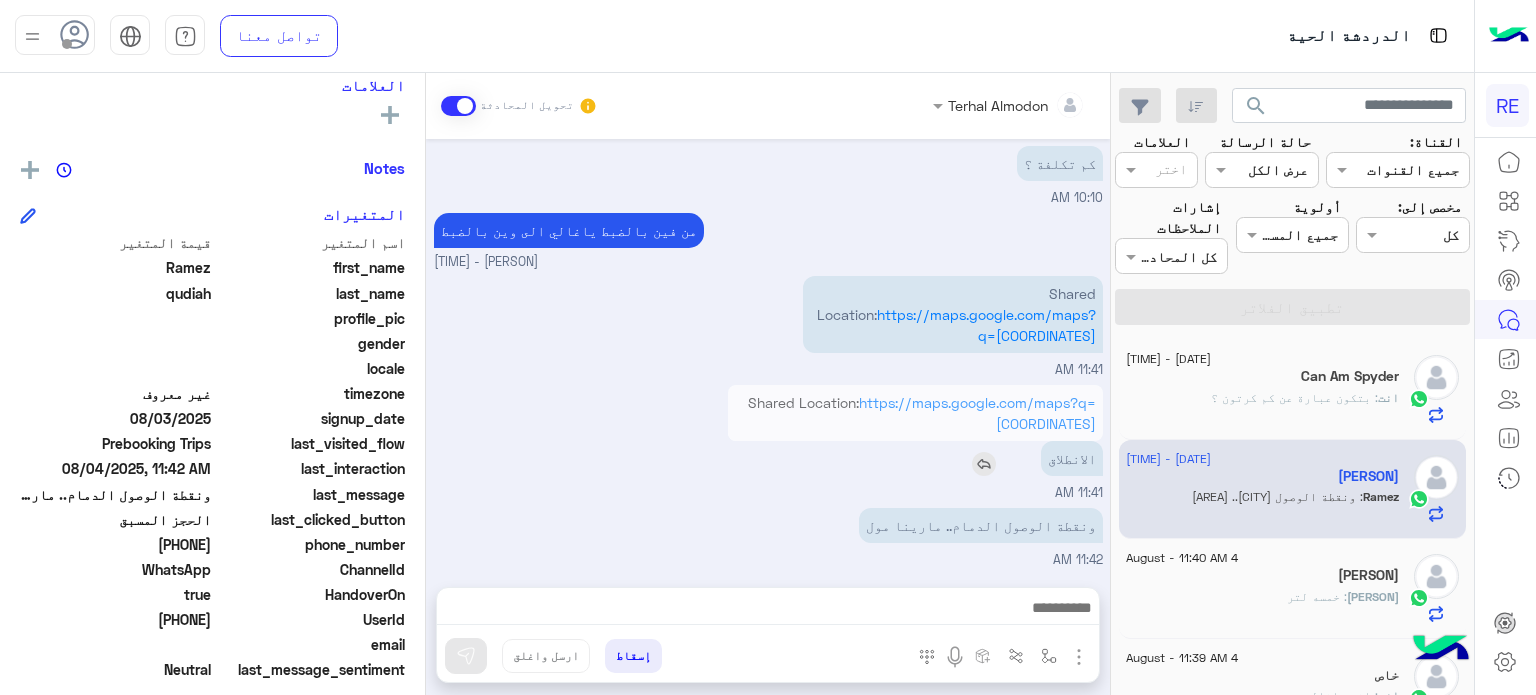 click on "الانطلاق" at bounding box center [1072, 458] 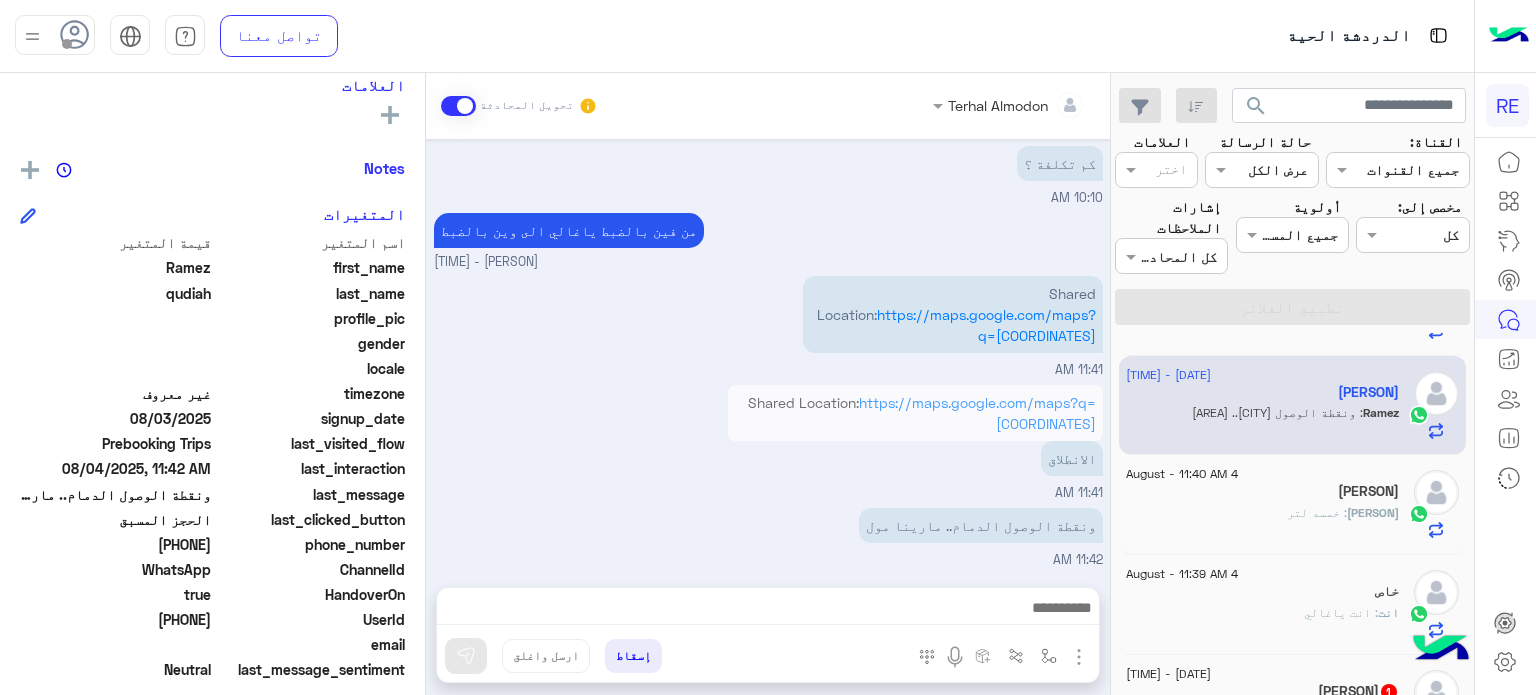 scroll, scrollTop: 0, scrollLeft: 0, axis: both 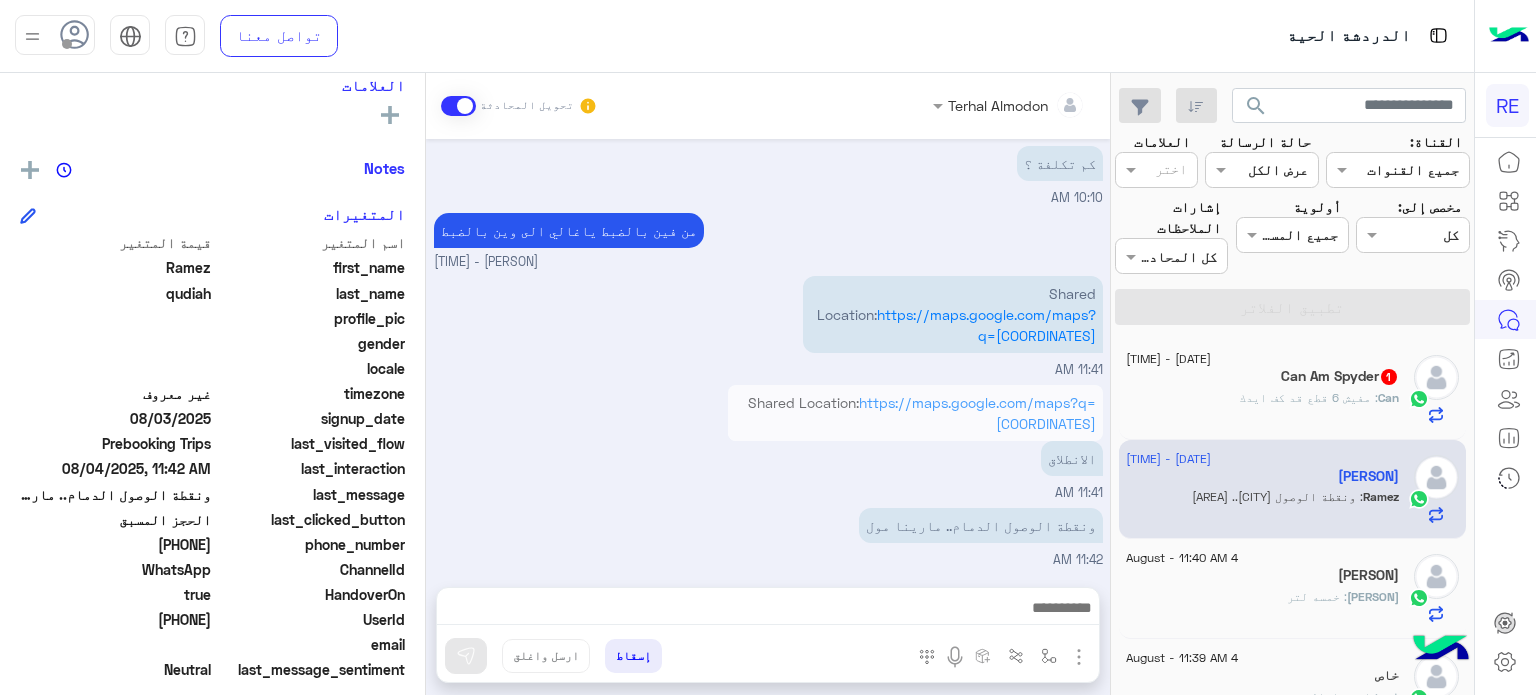 click on "Can Am Spyder  1" 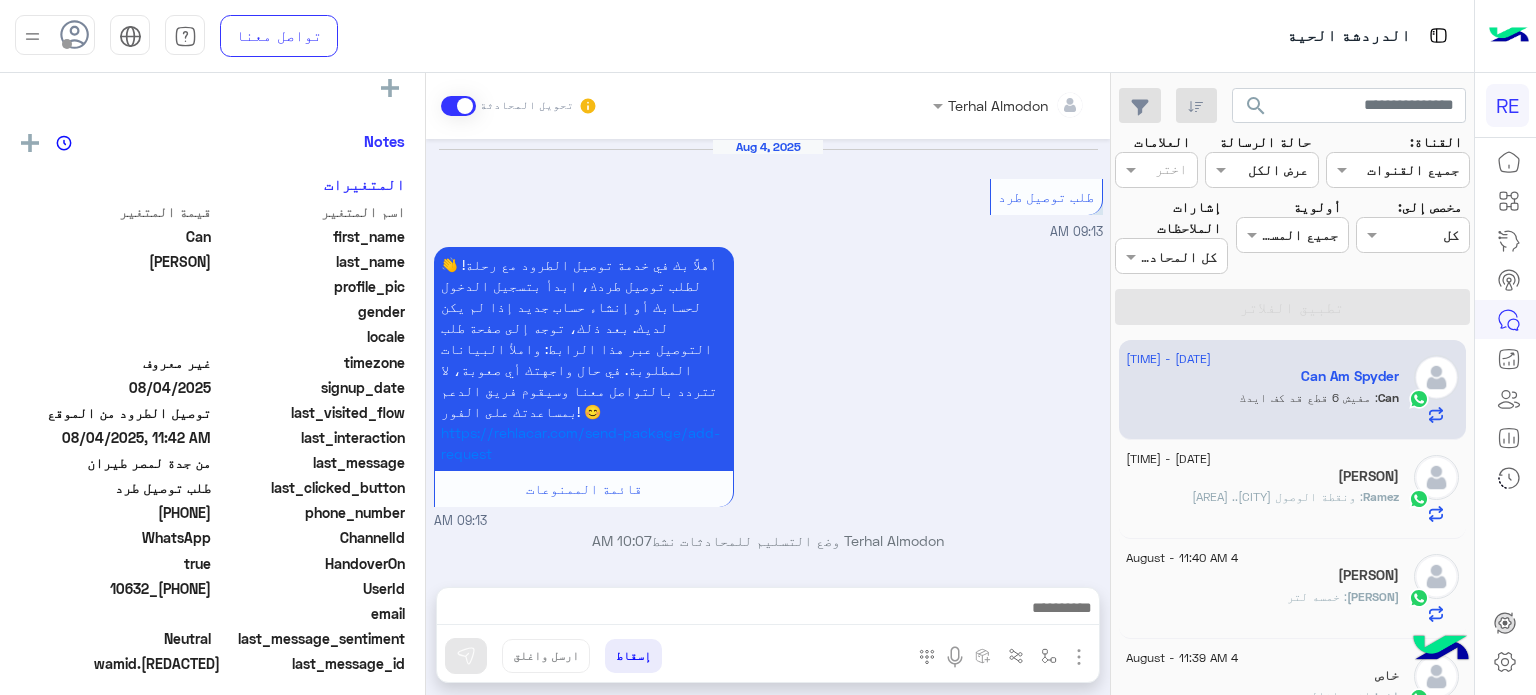 scroll, scrollTop: 340, scrollLeft: 0, axis: vertical 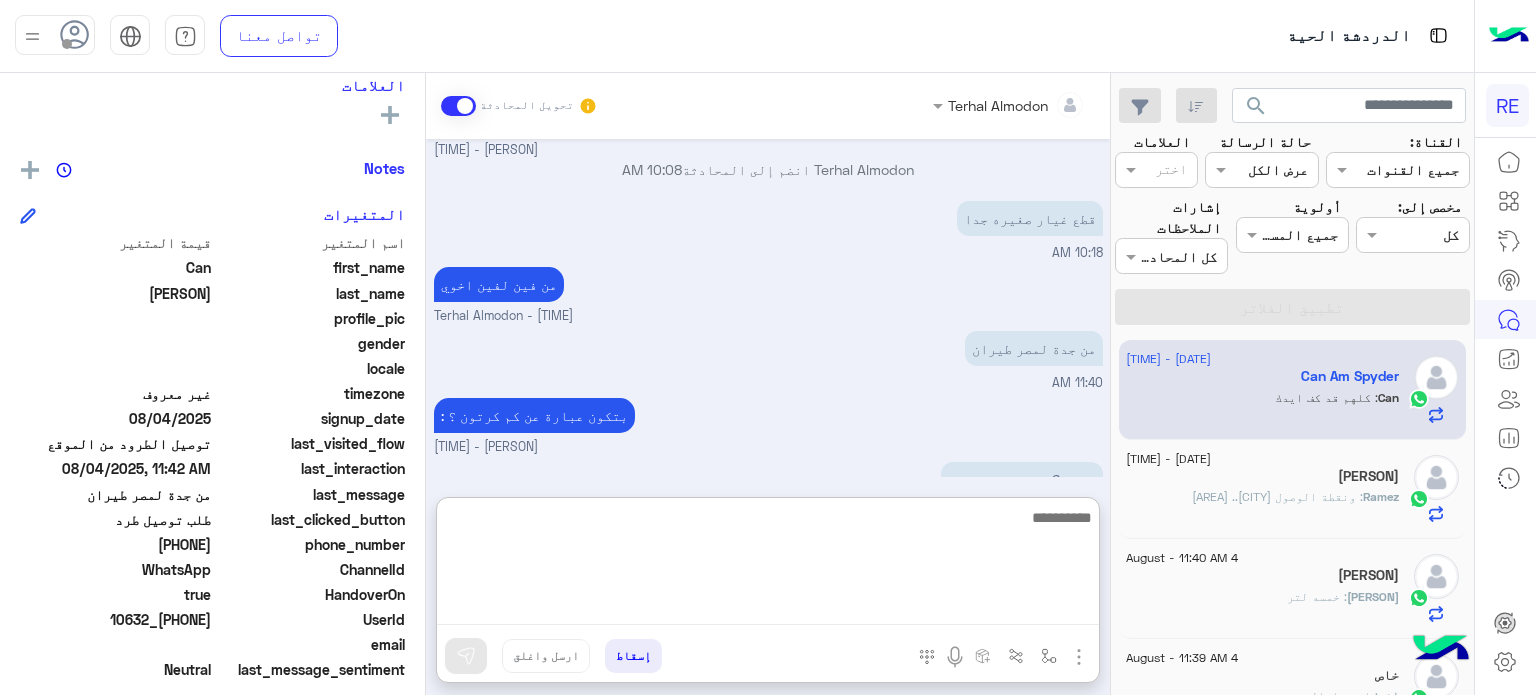 click at bounding box center (768, 565) 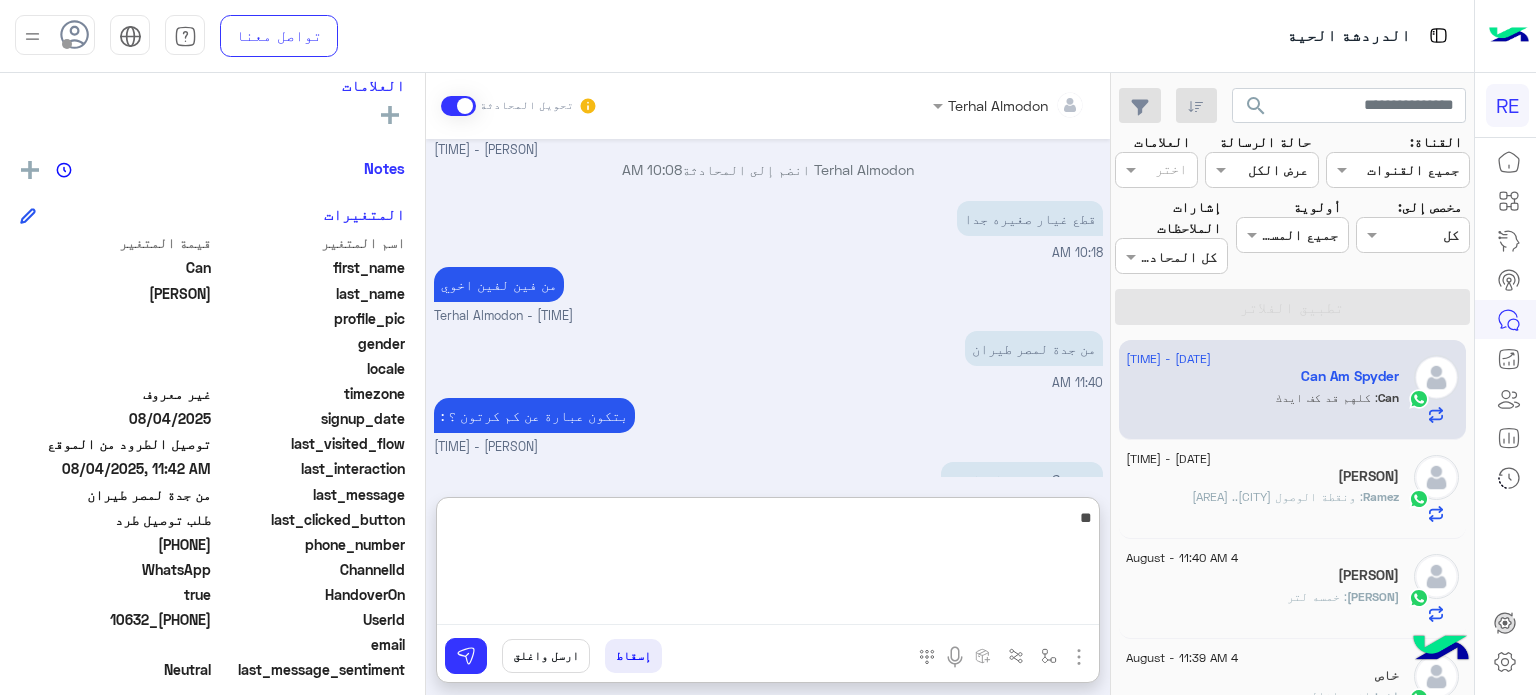 type on "*" 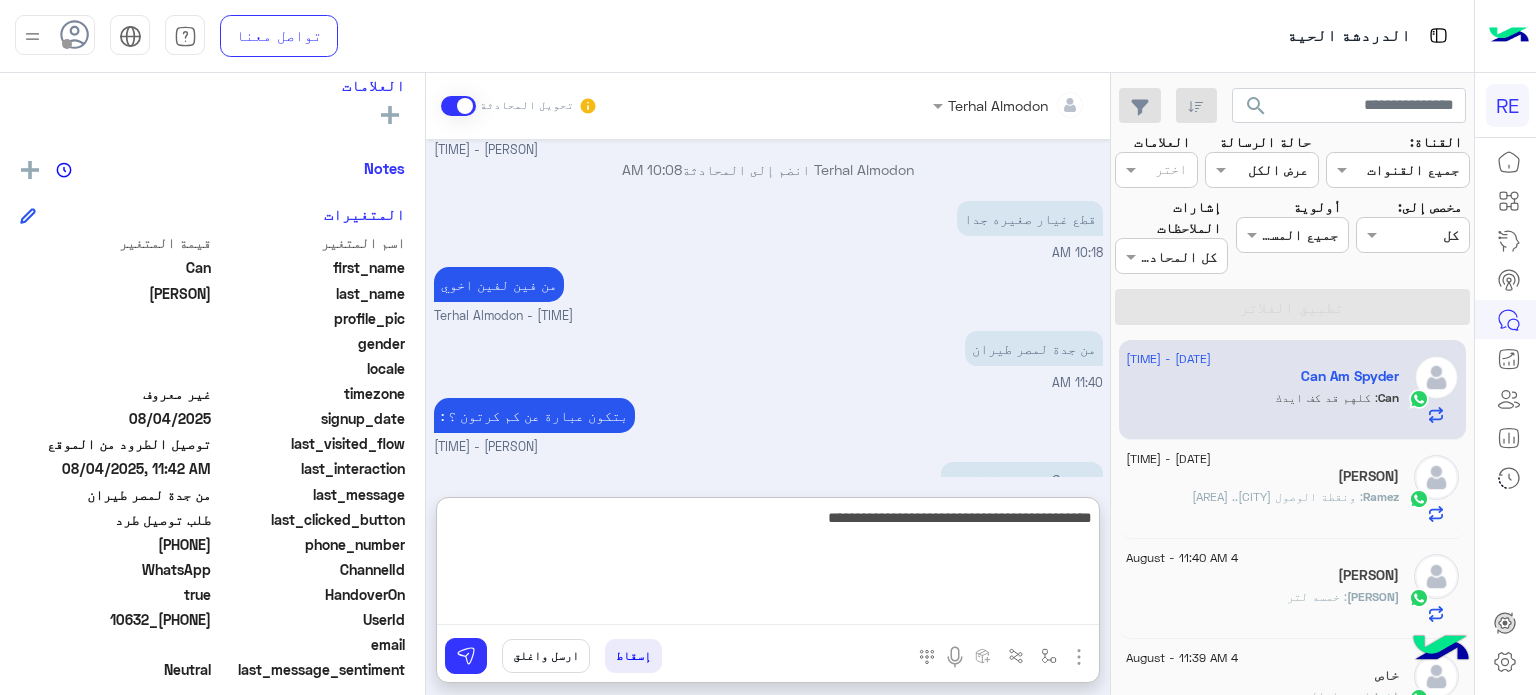 type on "**********" 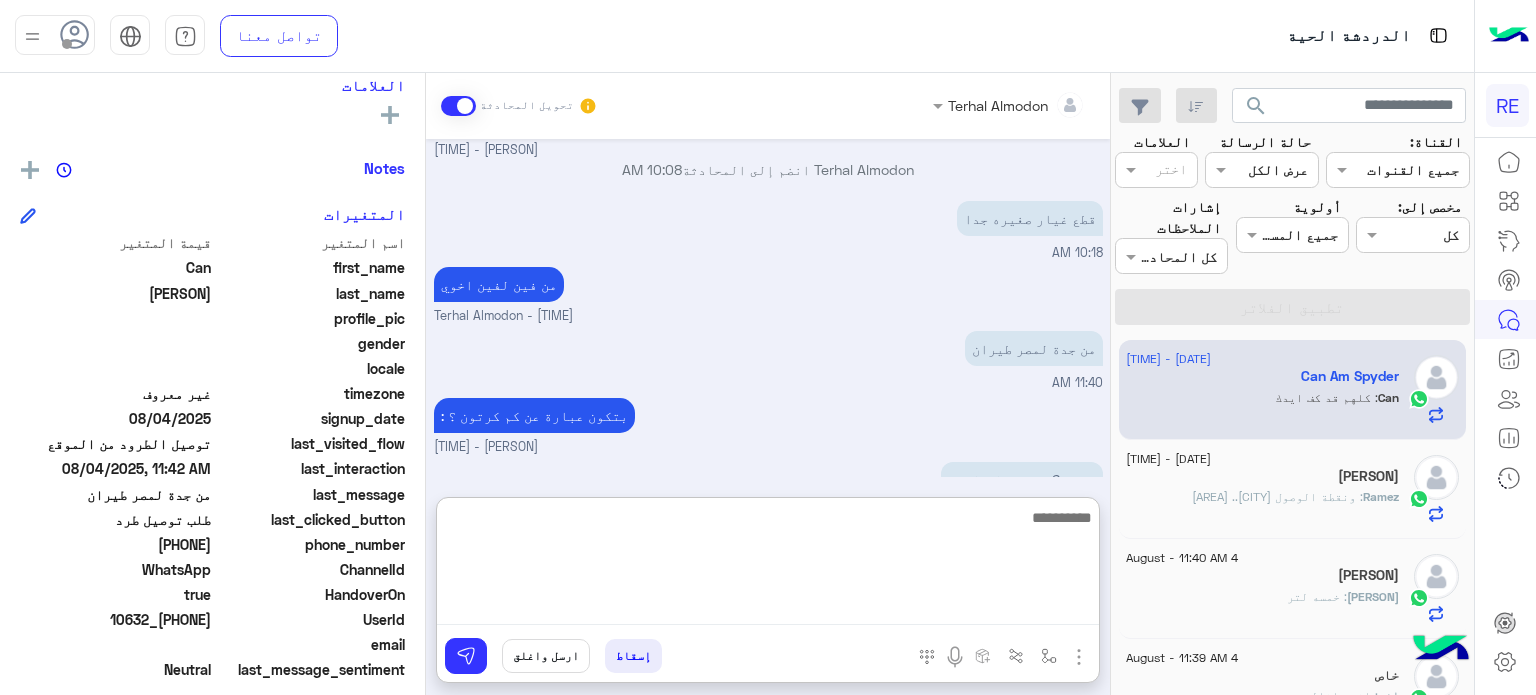 scroll, scrollTop: 645, scrollLeft: 0, axis: vertical 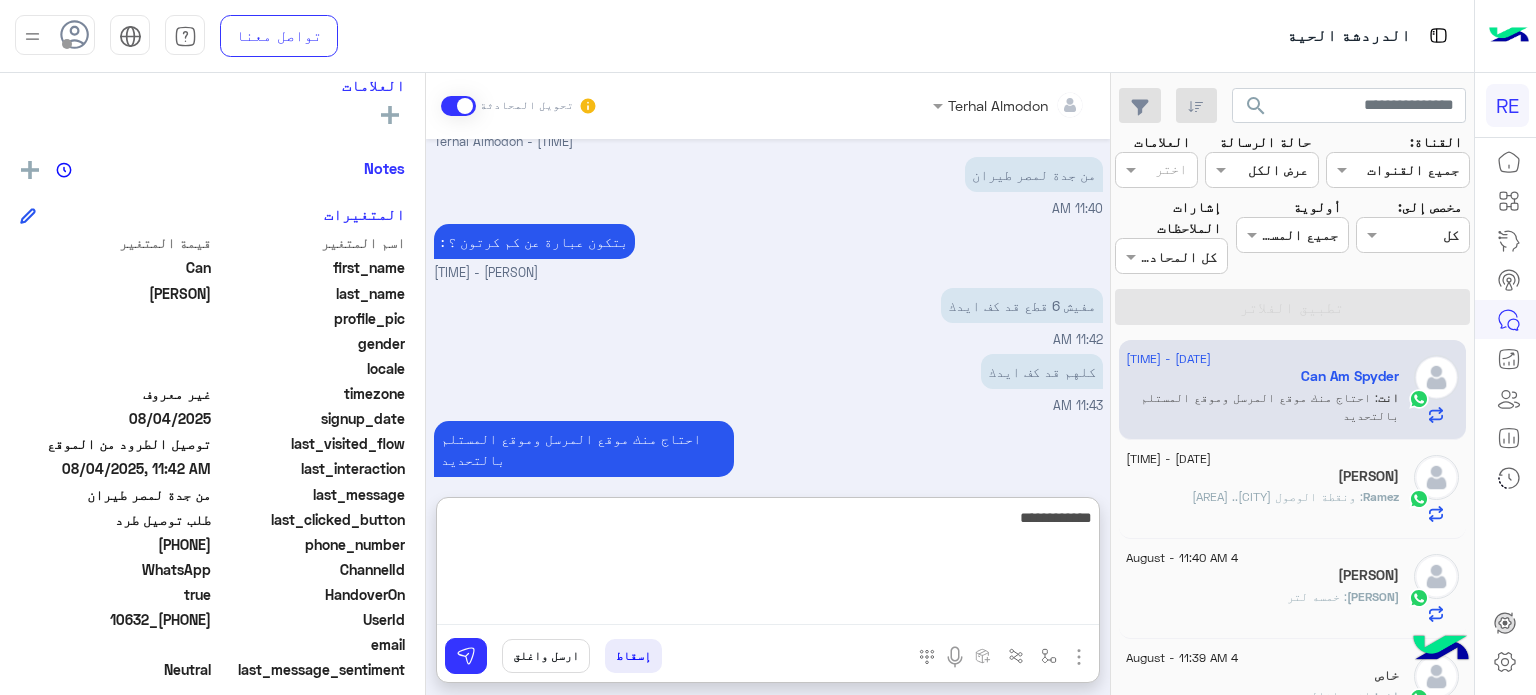 type on "**********" 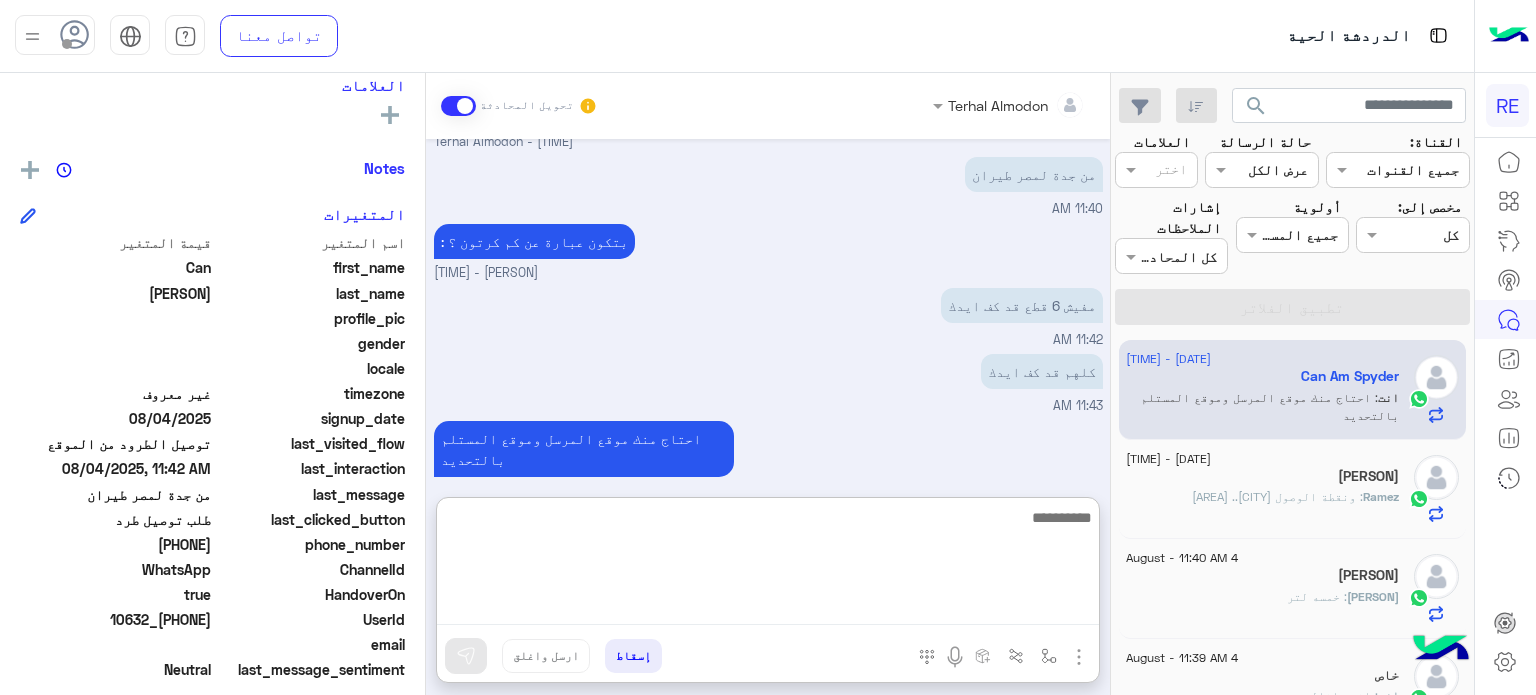 scroll, scrollTop: 709, scrollLeft: 0, axis: vertical 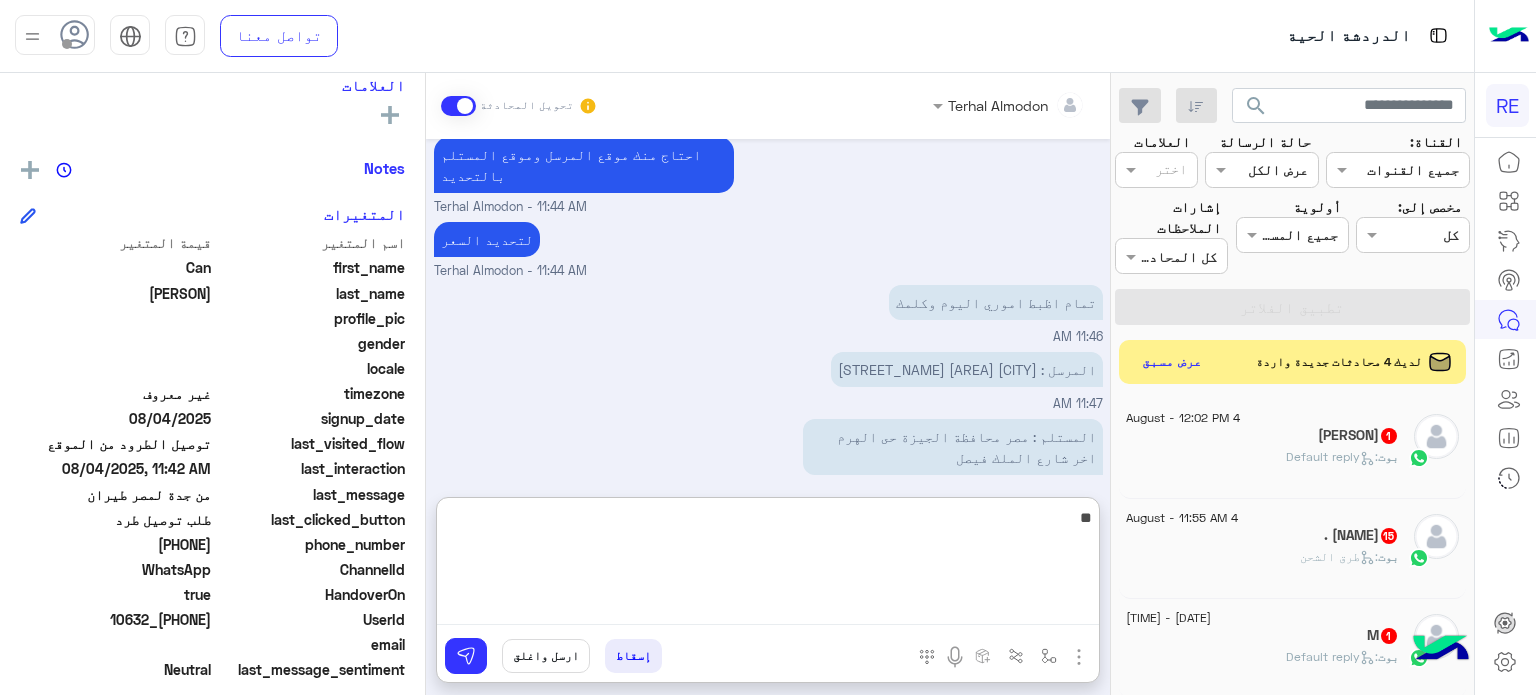 type on "*" 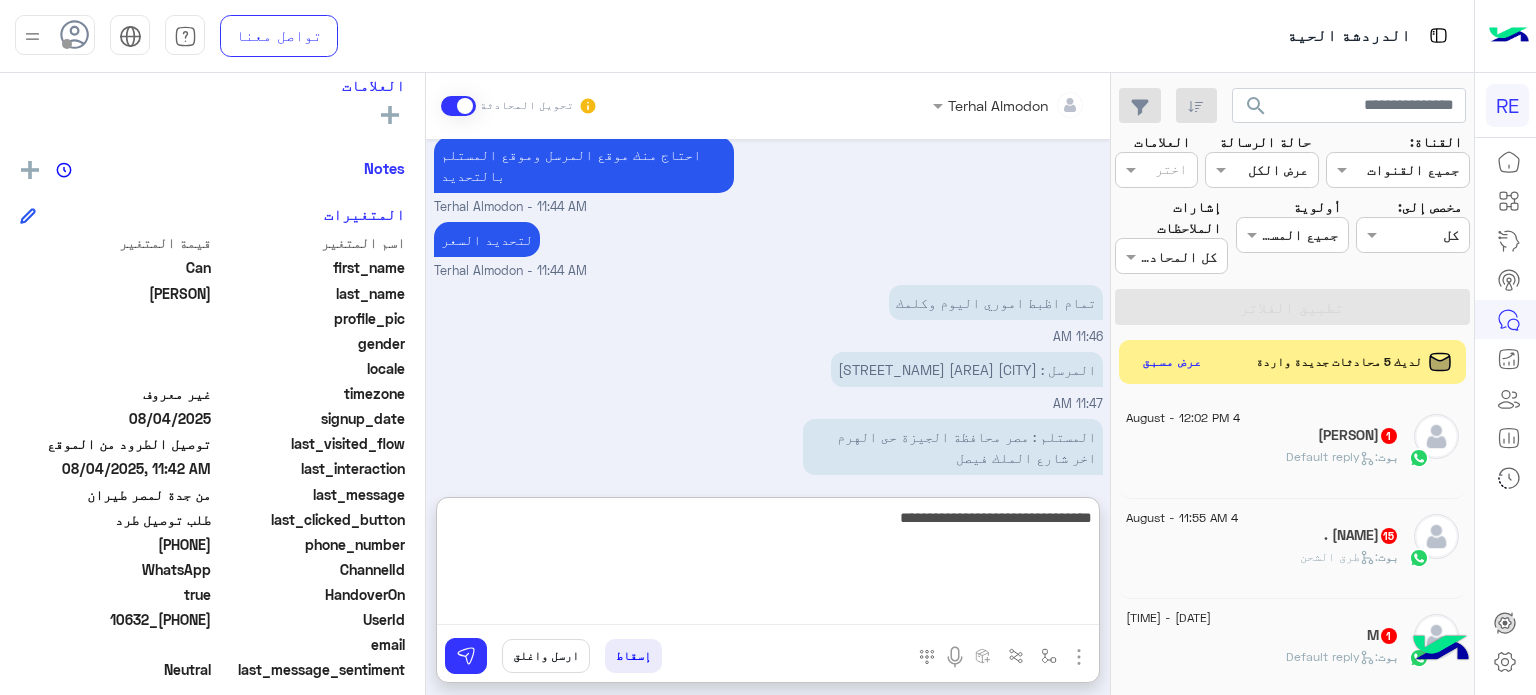 type on "**********" 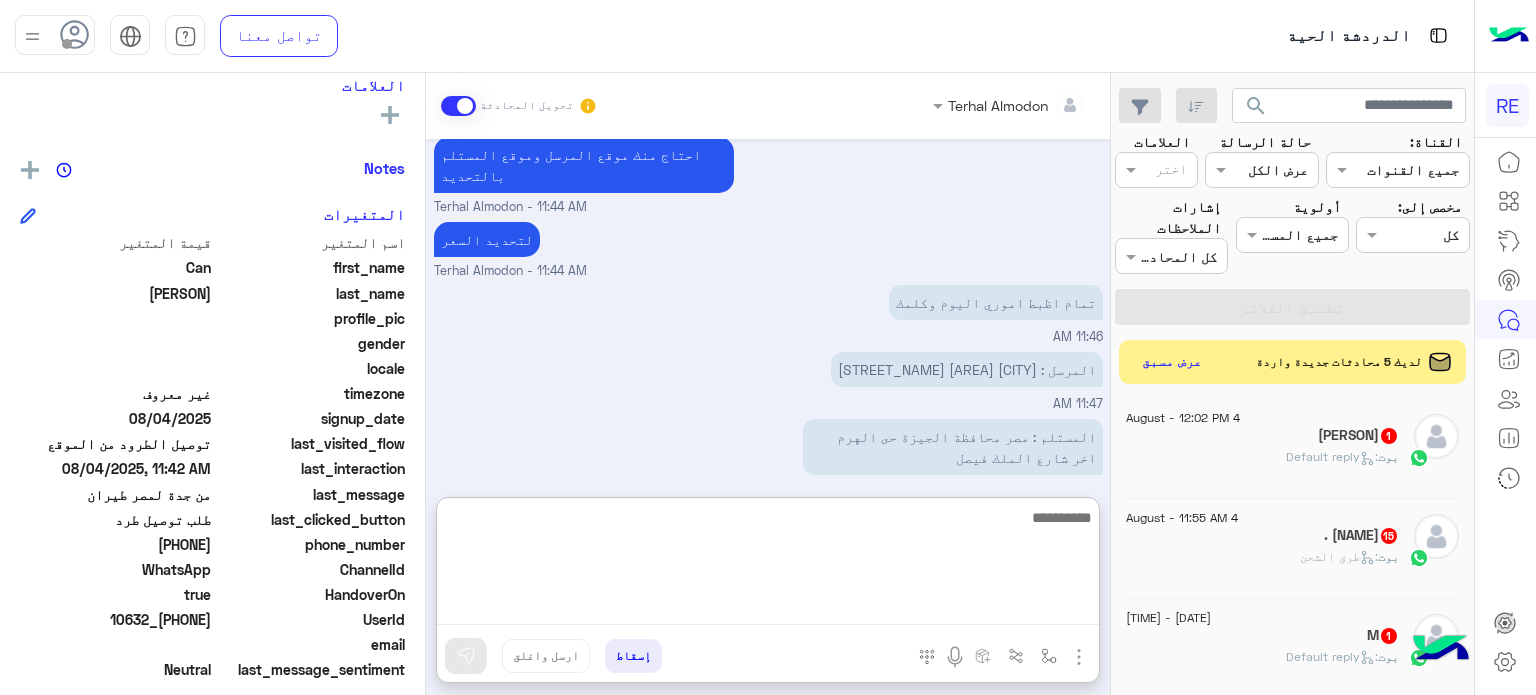 scroll, scrollTop: 993, scrollLeft: 0, axis: vertical 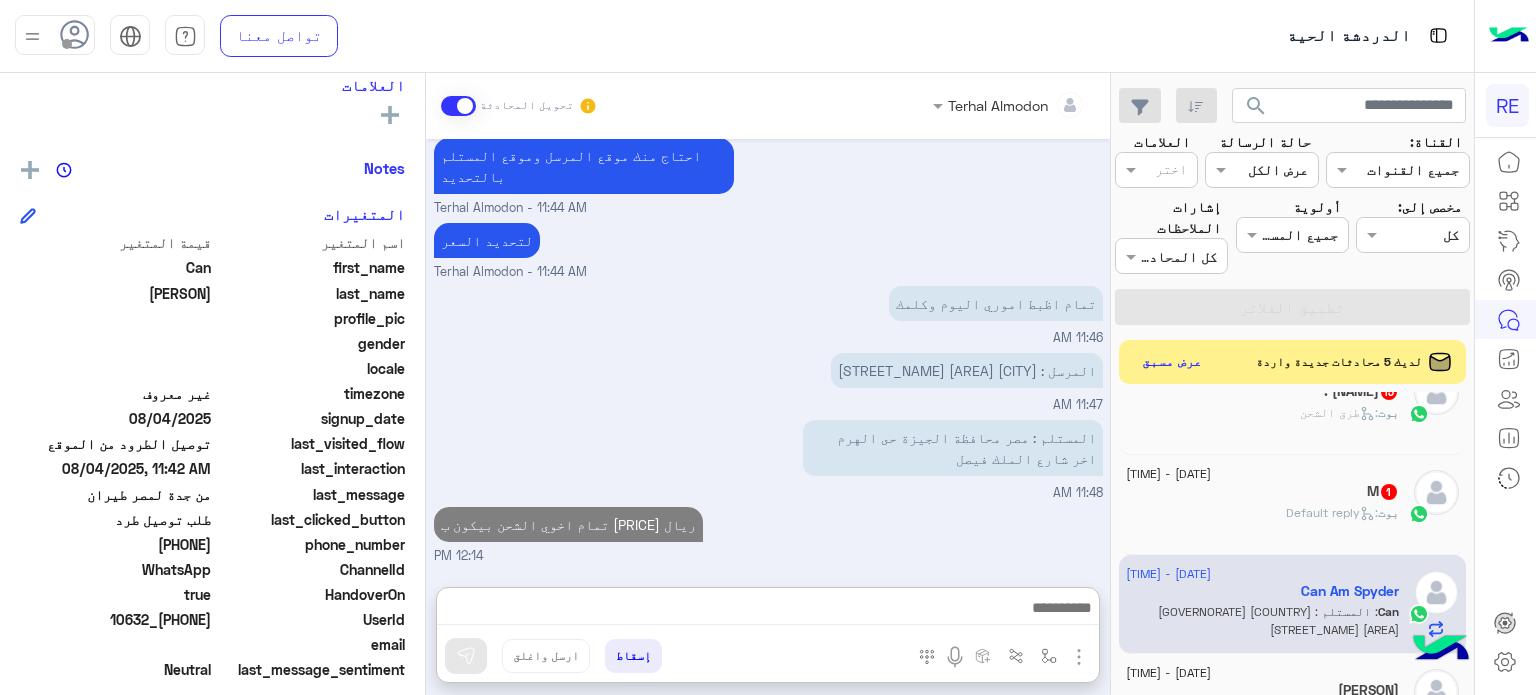 click on "M   1" 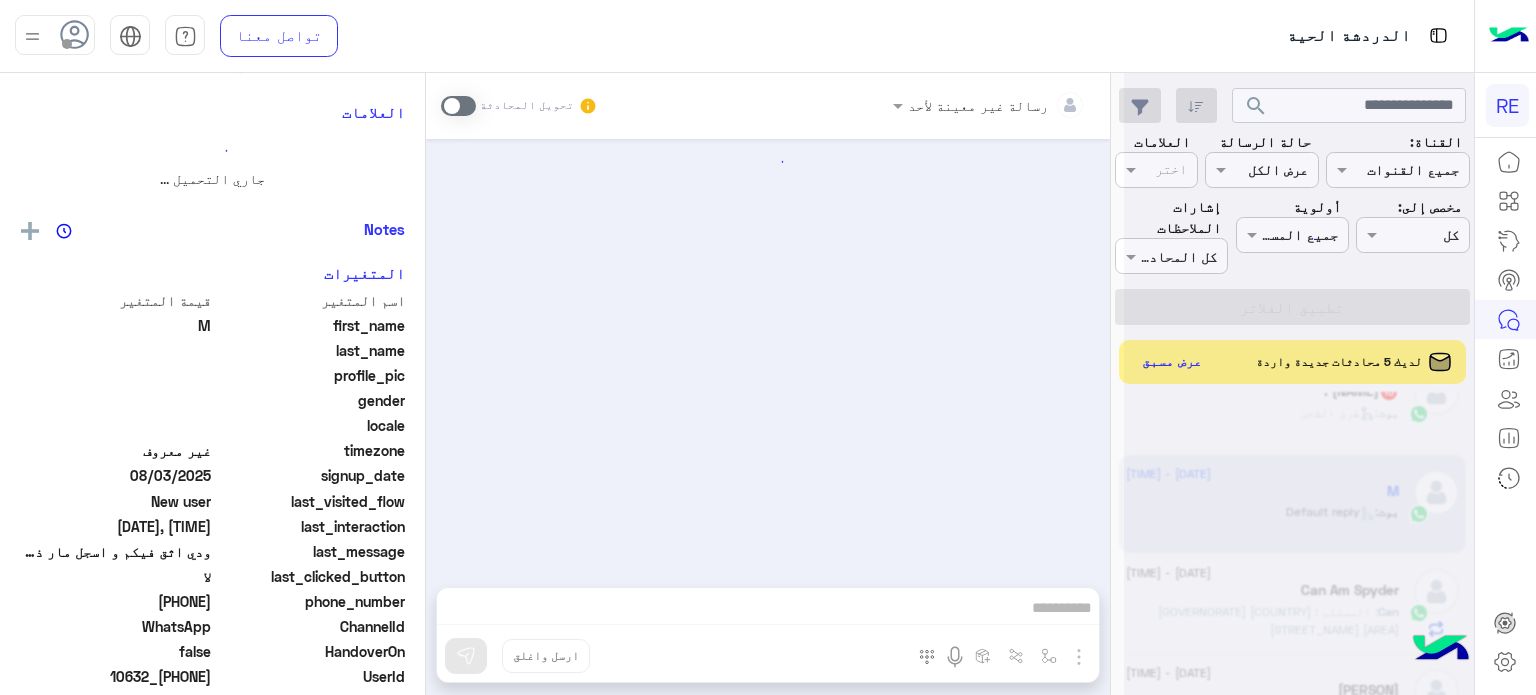 scroll, scrollTop: 0, scrollLeft: 0, axis: both 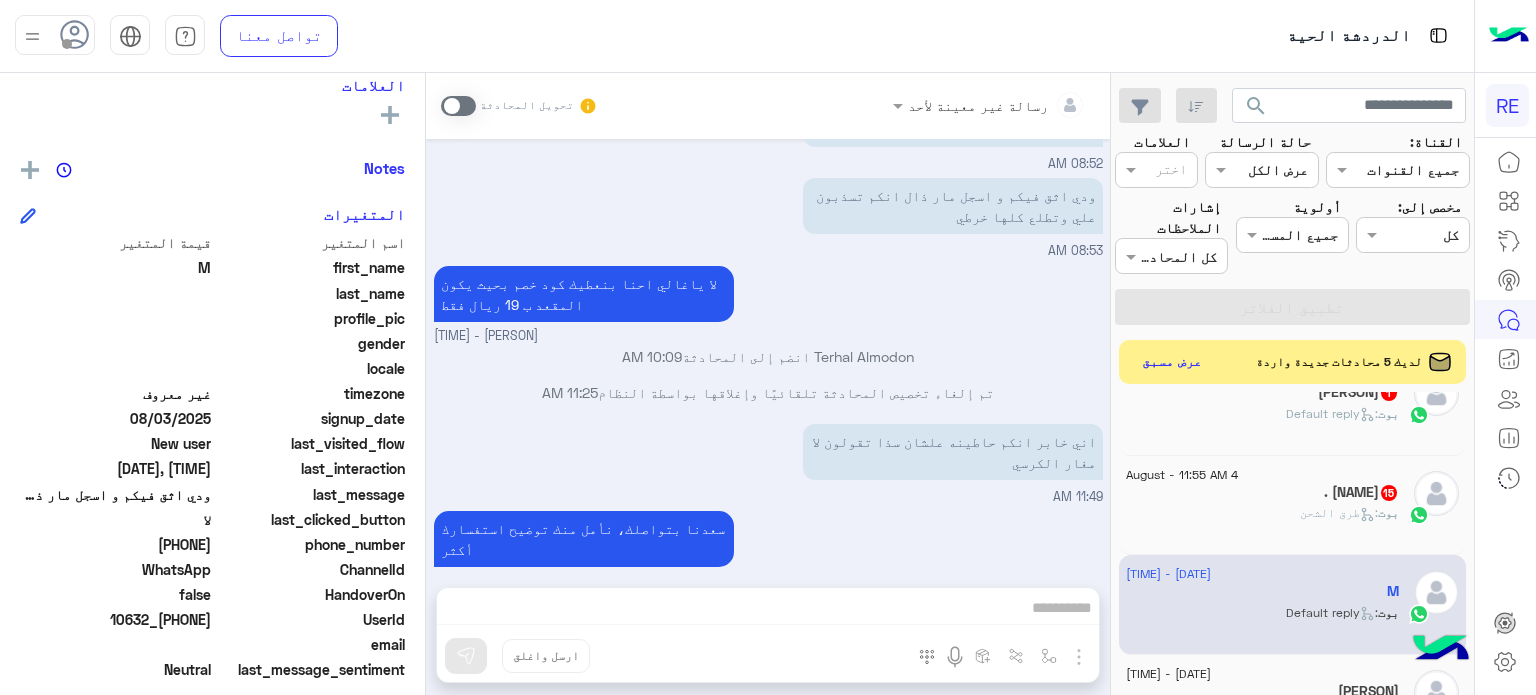 click at bounding box center [458, 106] 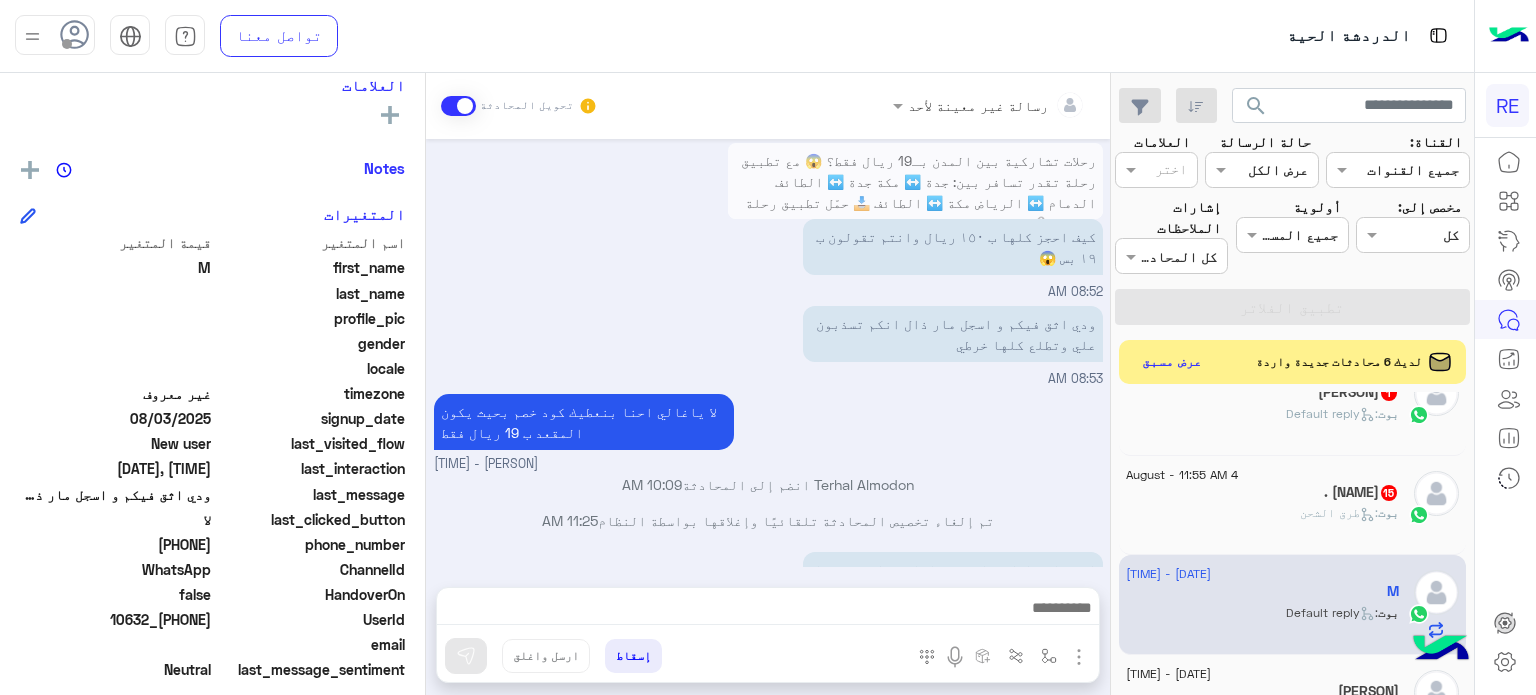 scroll, scrollTop: 550, scrollLeft: 0, axis: vertical 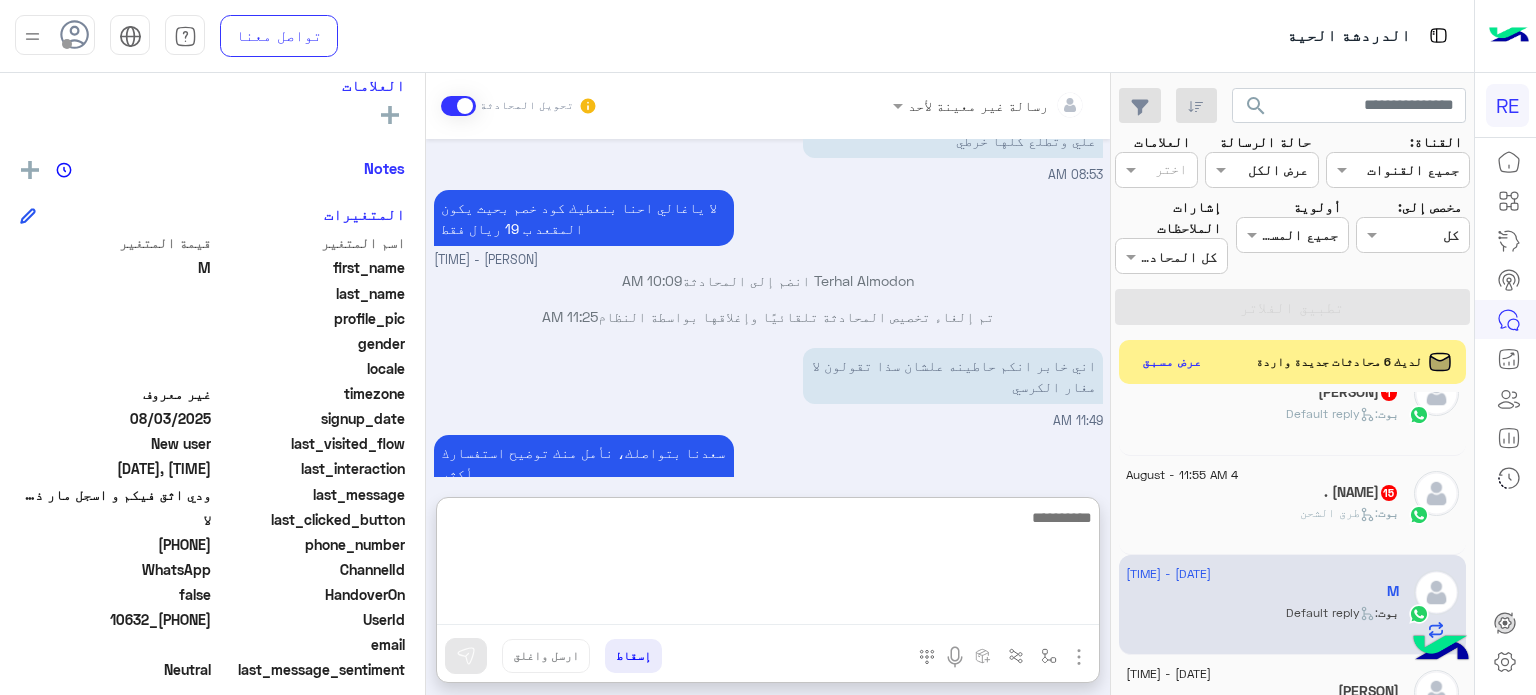 click at bounding box center [768, 565] 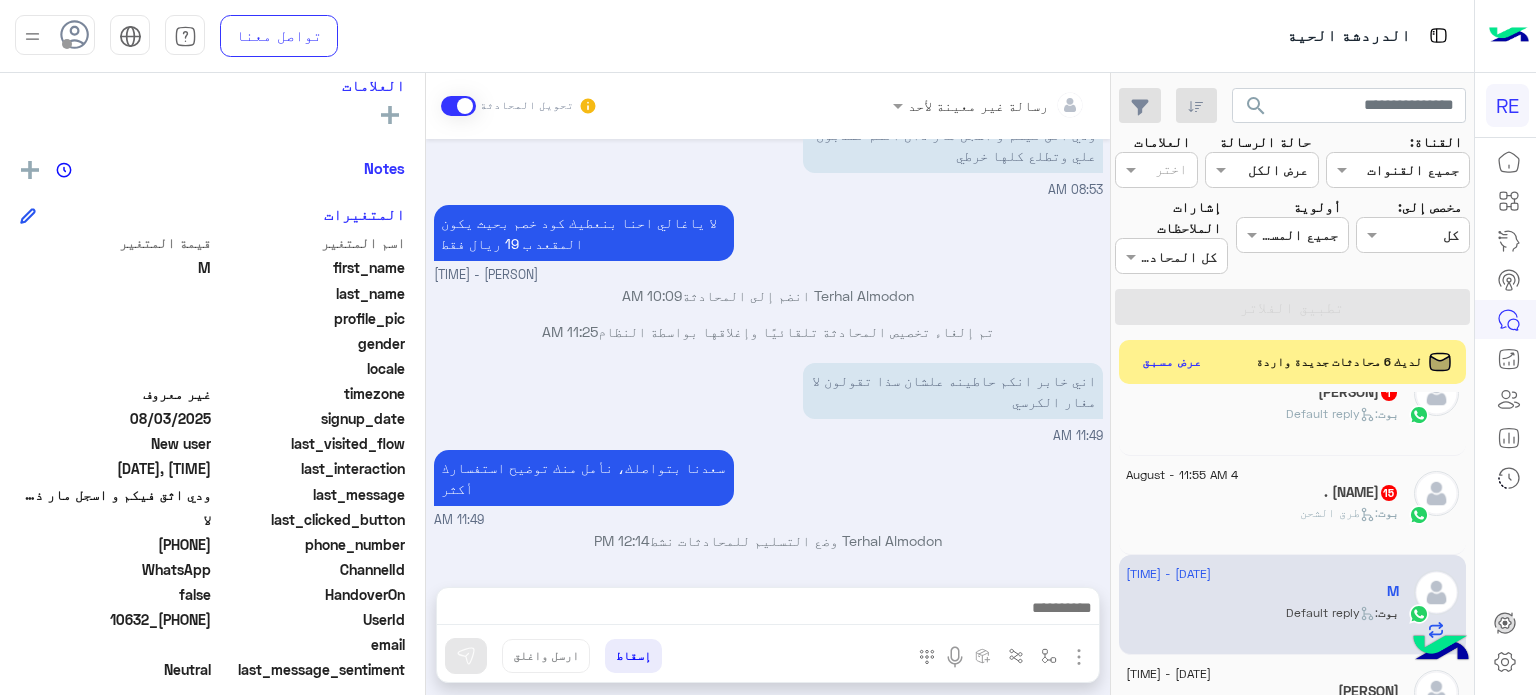 click on ". [PERSON] [NUMBER]" 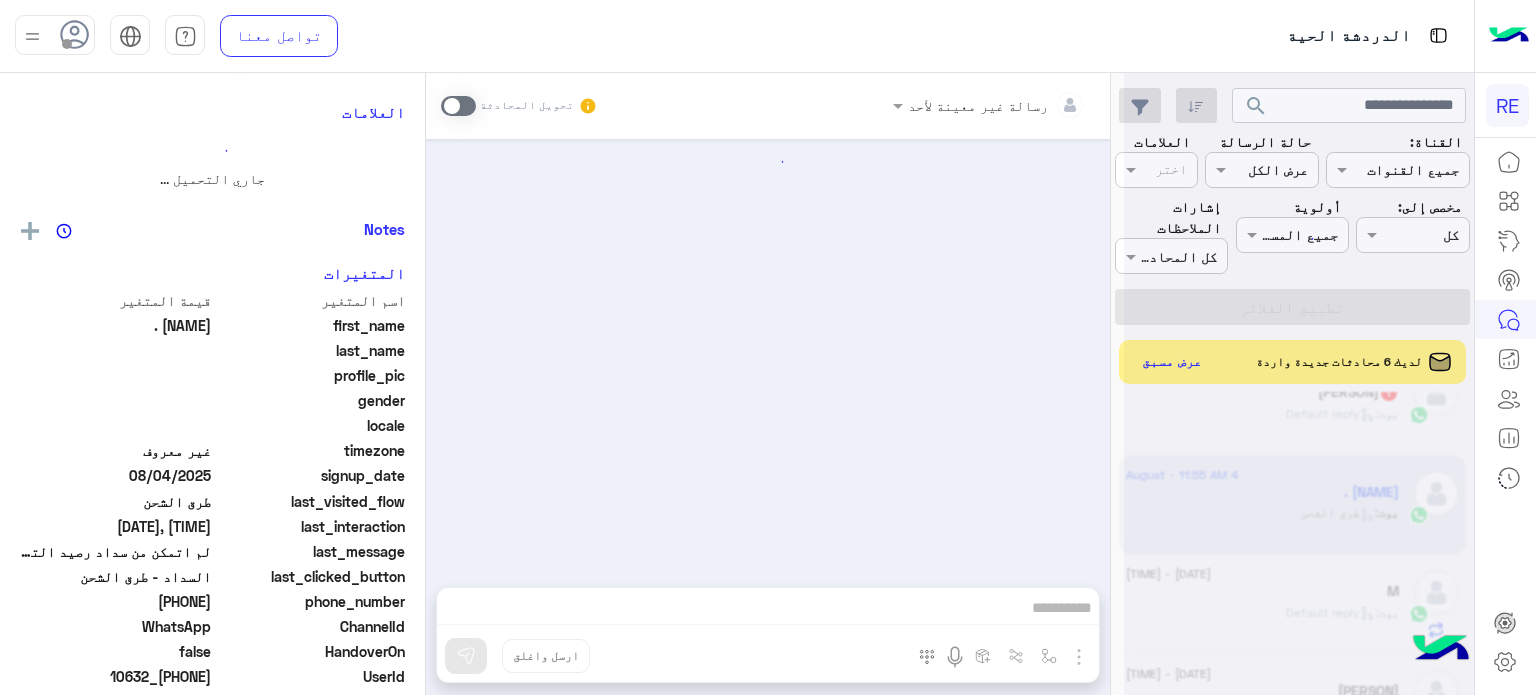 scroll, scrollTop: 367, scrollLeft: 0, axis: vertical 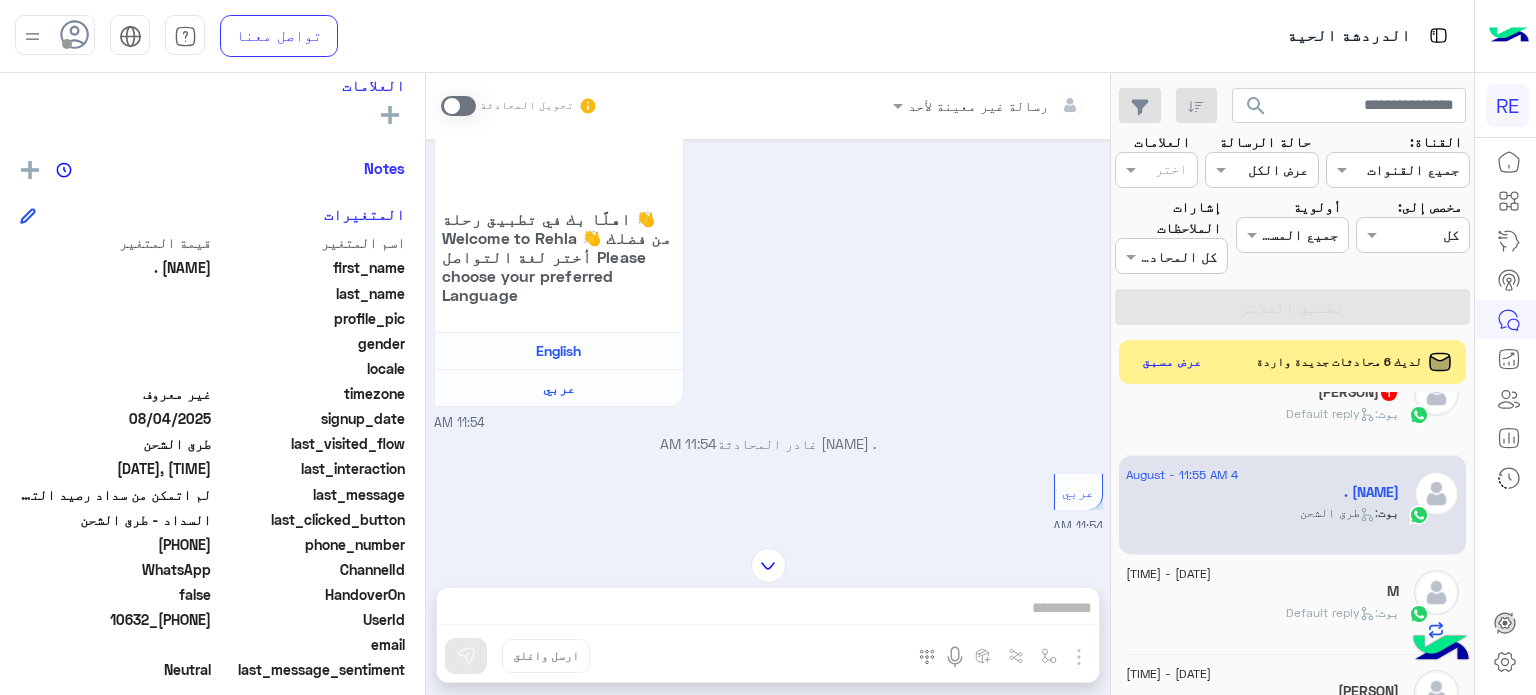 click on "ابوعمااااد   1" 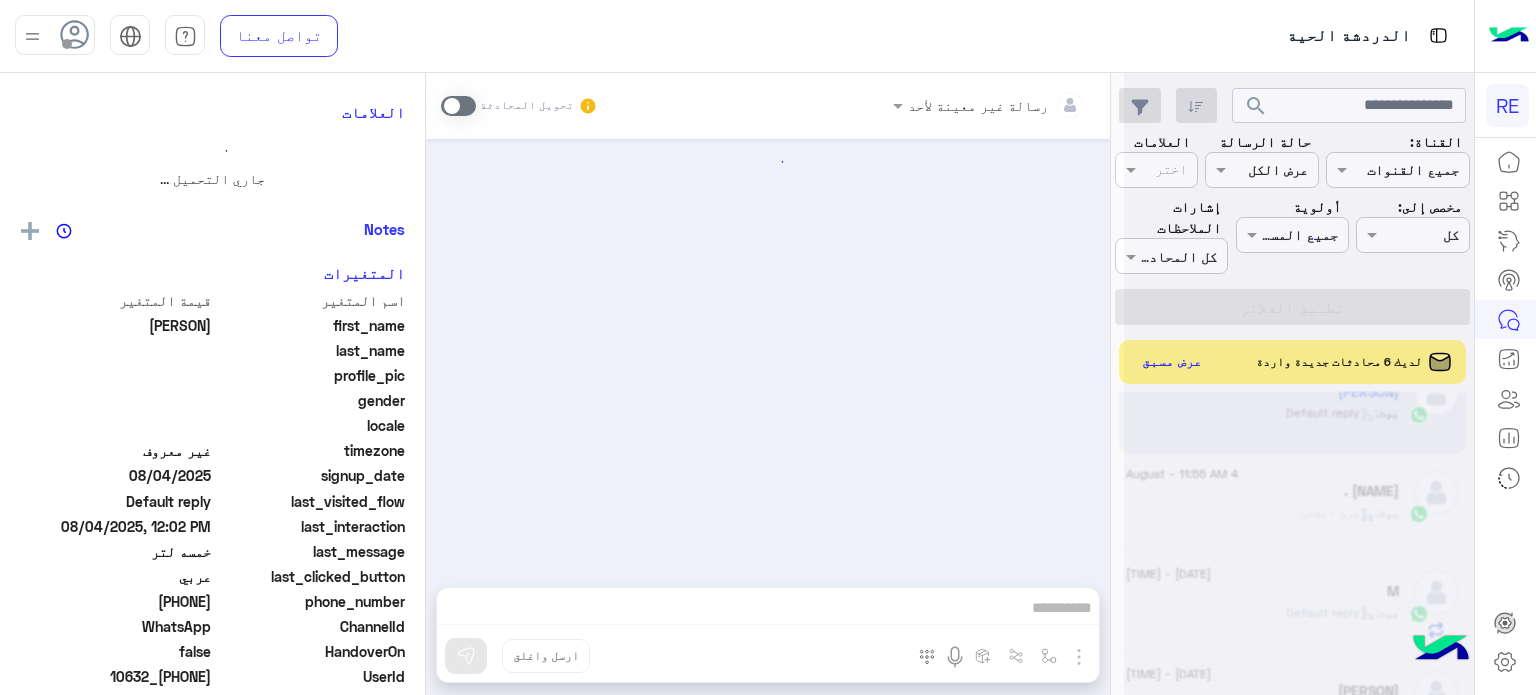scroll, scrollTop: 0, scrollLeft: 0, axis: both 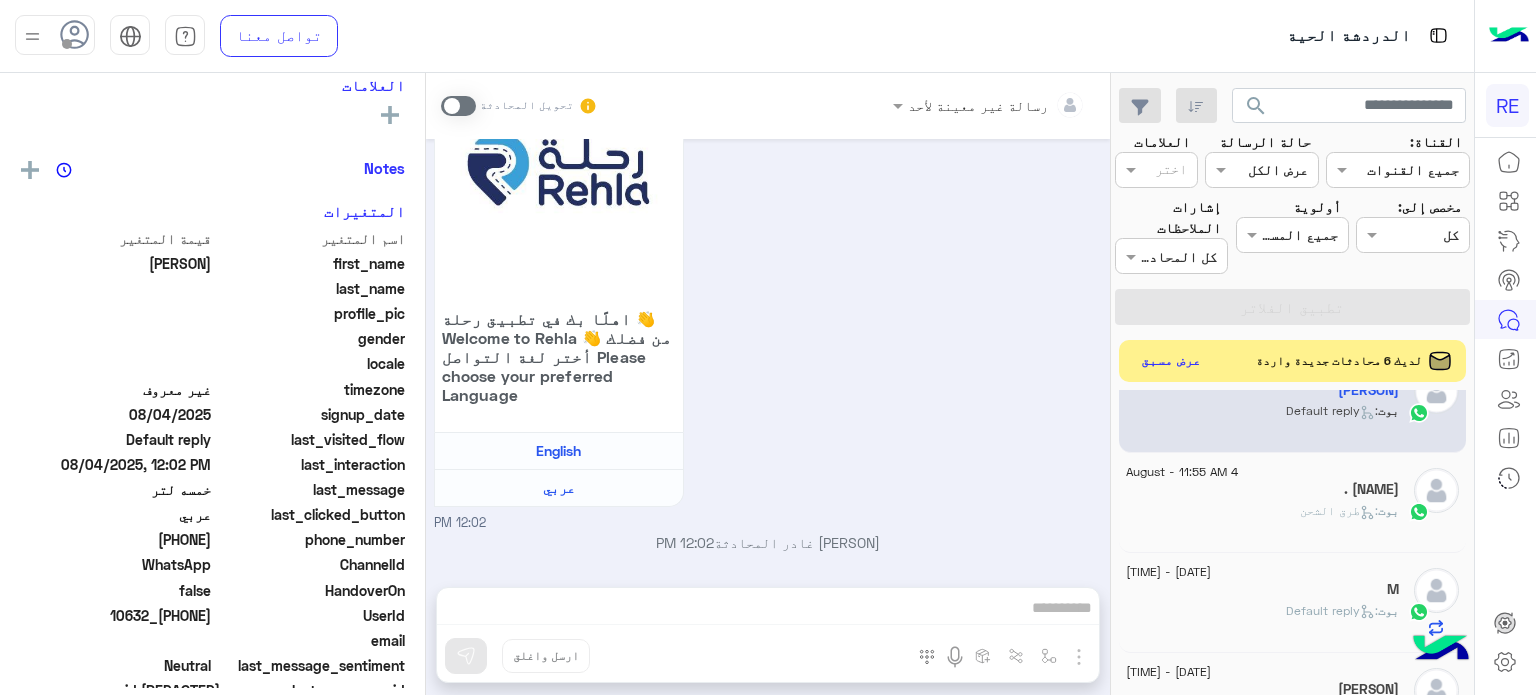 click on "عرض مسبق" 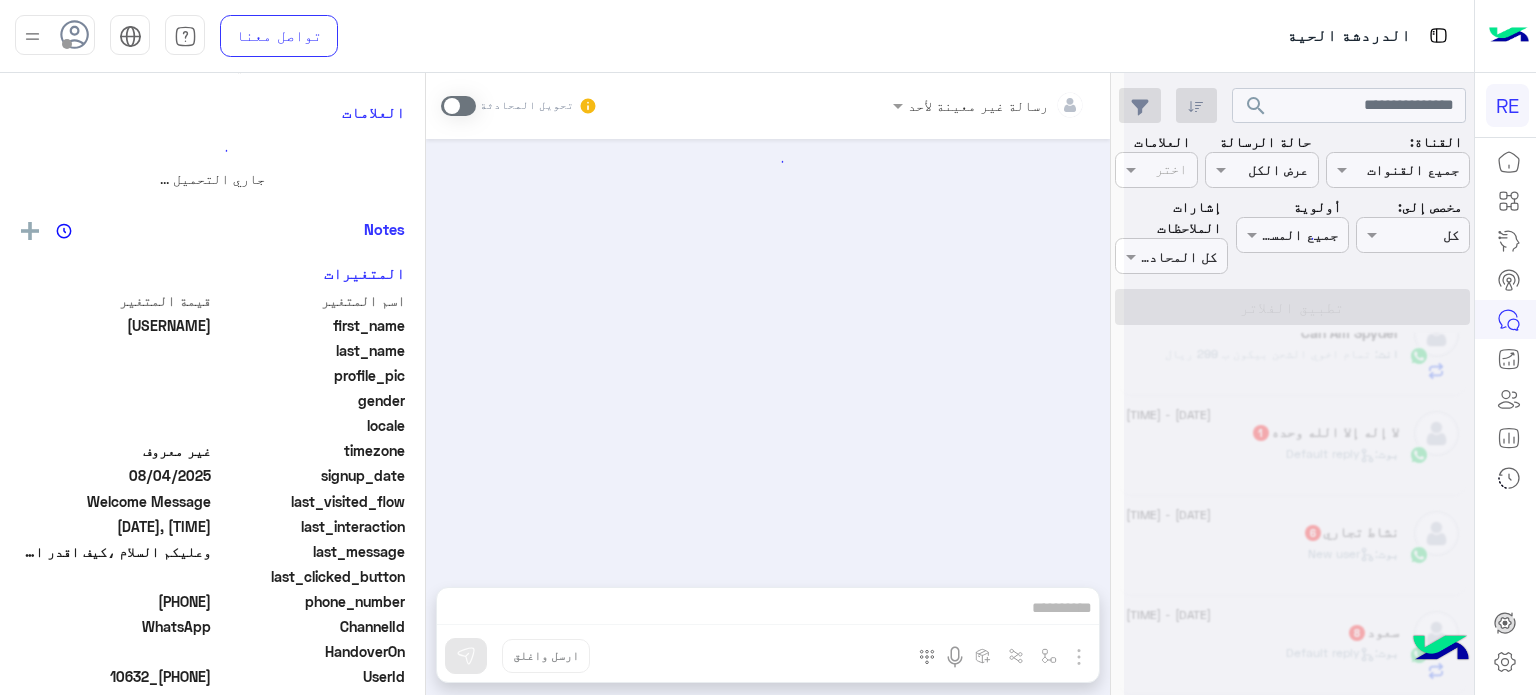 scroll, scrollTop: 0, scrollLeft: 0, axis: both 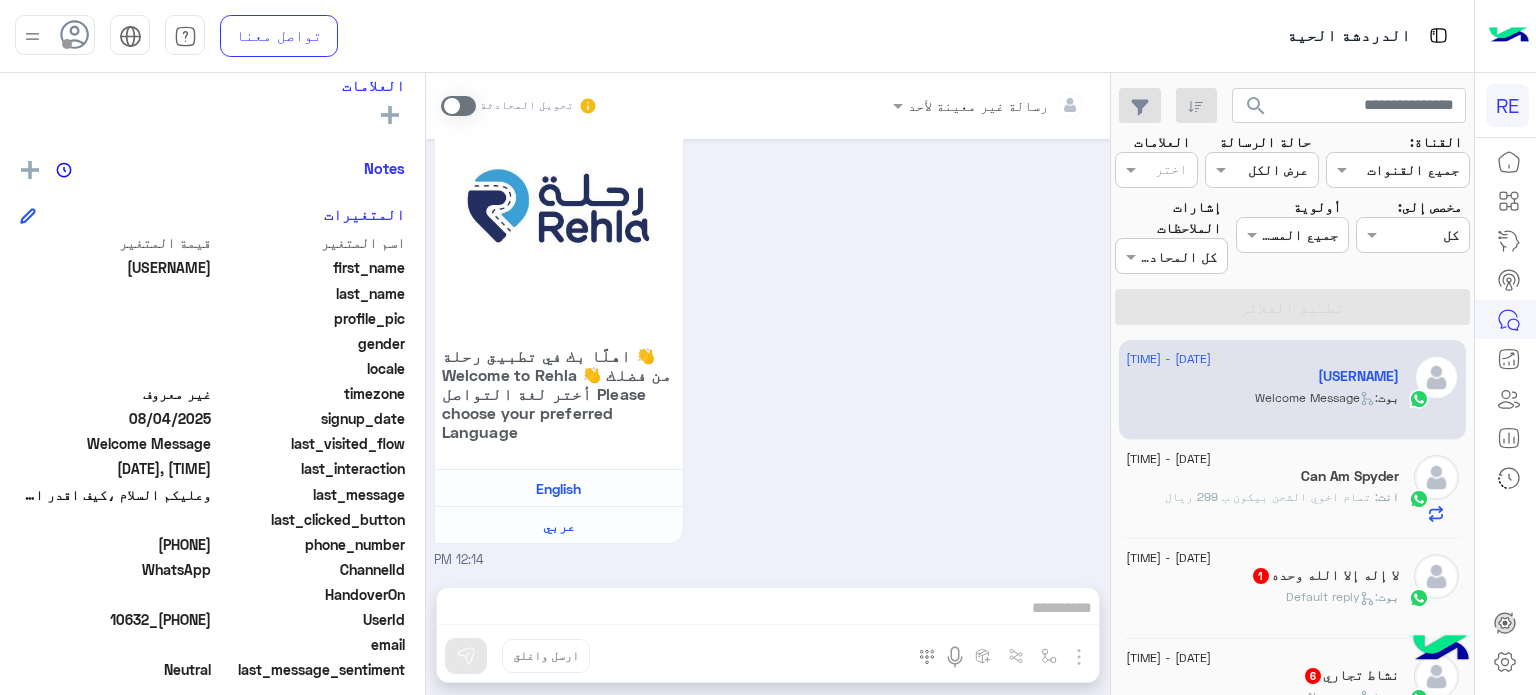 click on "رسالة غير معينة لأحد تحويل المحادثة     [DATE]  مرحبًا! هل يمكنني الحصول على مزيد من المعلومات حول هذا؟   [TIME]
اهلًا بك في تطبيق رحلة 👋
Welcome to Rehla  👋
من فضلك أختر لغة التواصل
Please choose your preferred Language
English   عربي     [TIME]  السلام   [TIME]  وعليكم السلام ،كيف اقدر اساعدك
اهلًا بك في تطبيق رحلة 👋
Welcome to Rehla  👋
من فضلك أختر لغة التواصل
Please choose your preferred Language
English   عربي     [TIME]   إسقاط   ارسل واغلق" at bounding box center (768, 388) 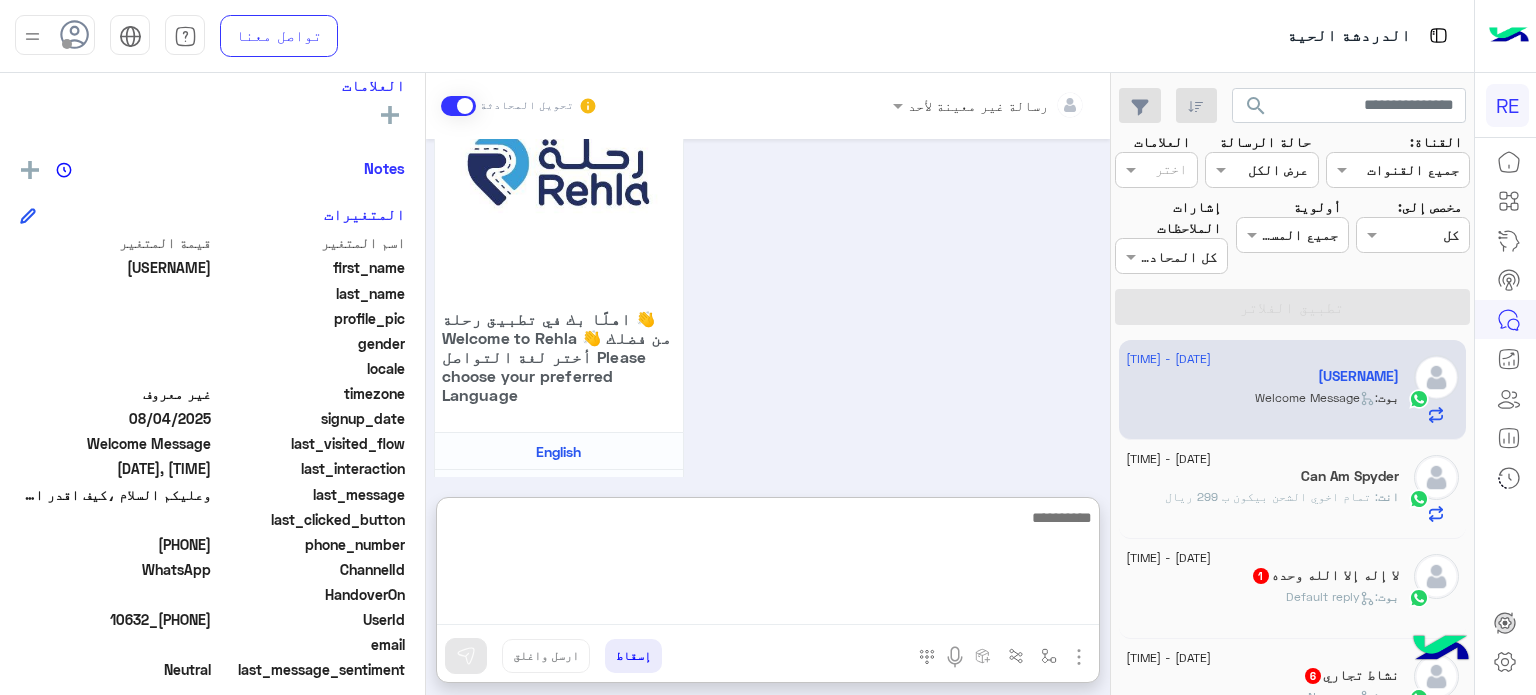 click at bounding box center (768, 565) 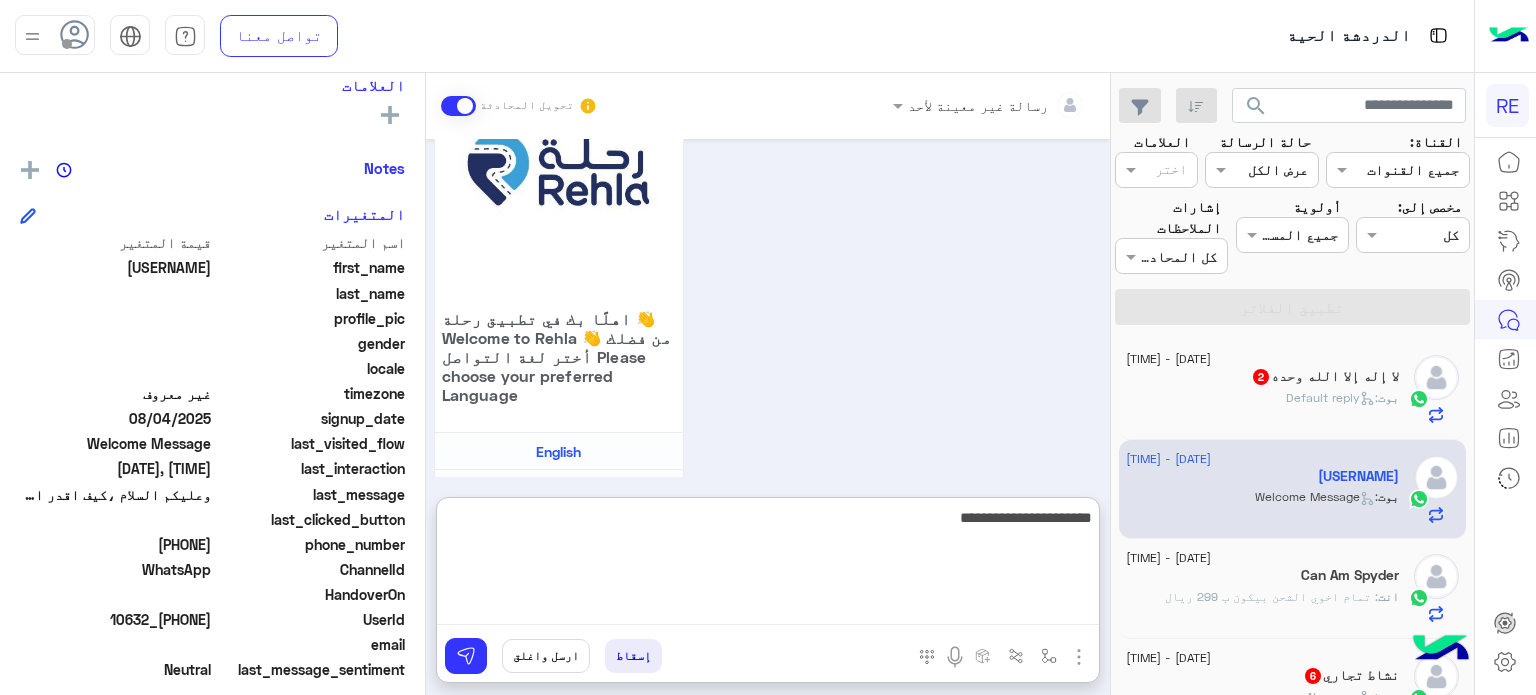 type on "**********" 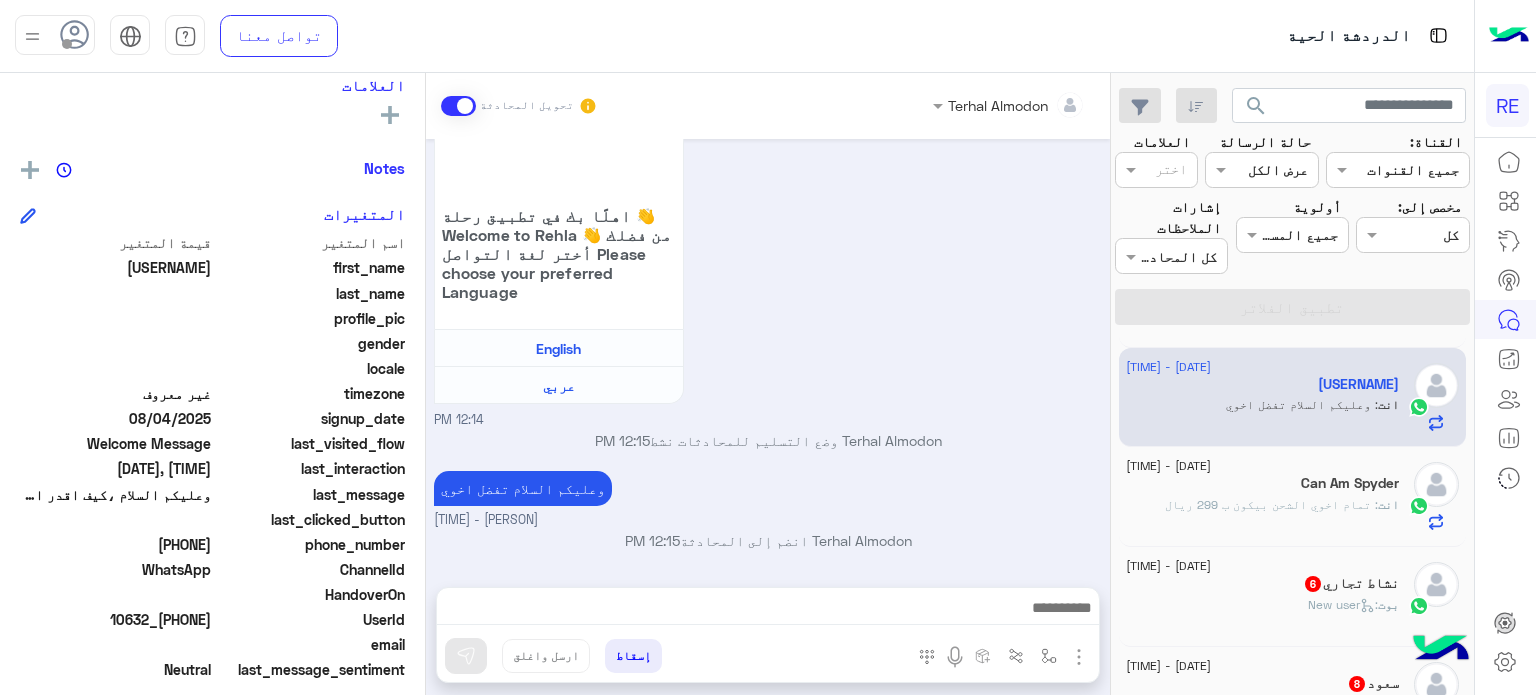 click on "بوت :   New user" 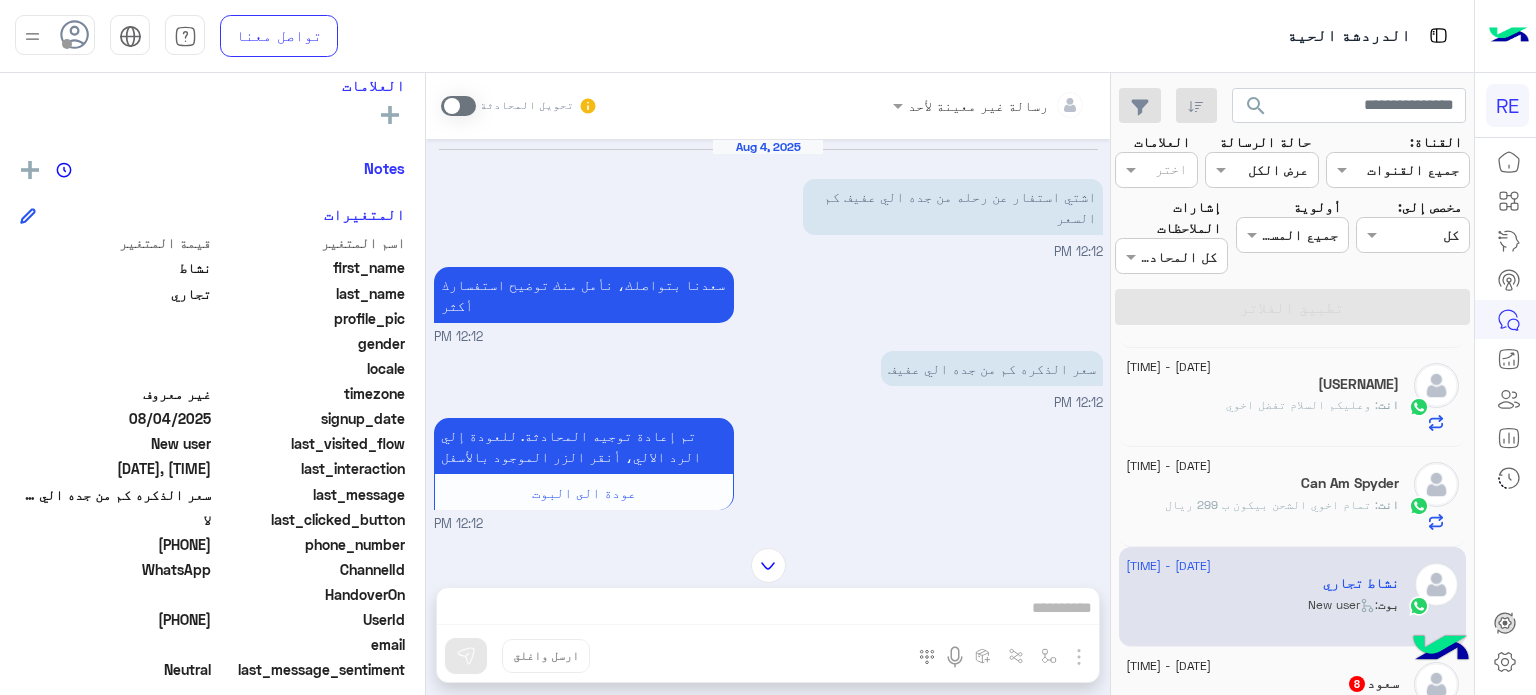 click at bounding box center (458, 106) 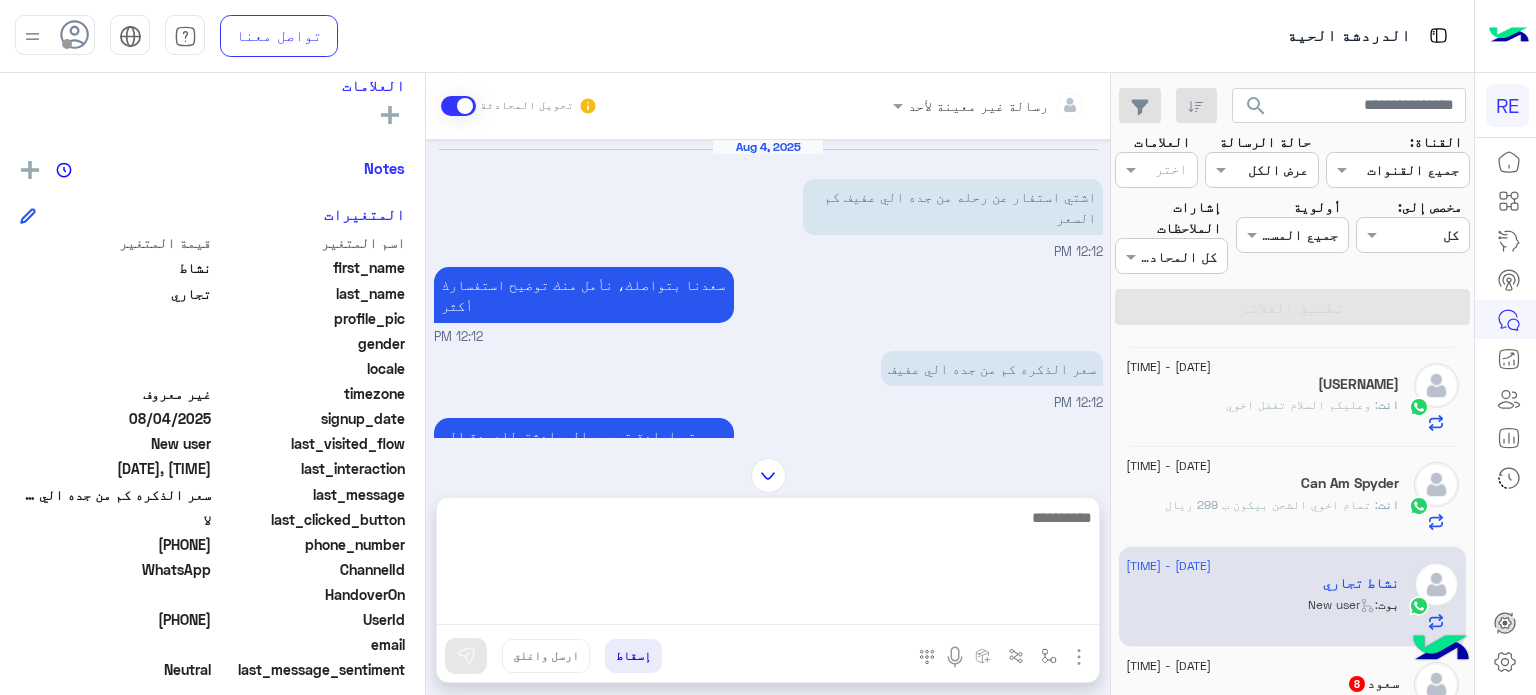 click at bounding box center [768, 565] 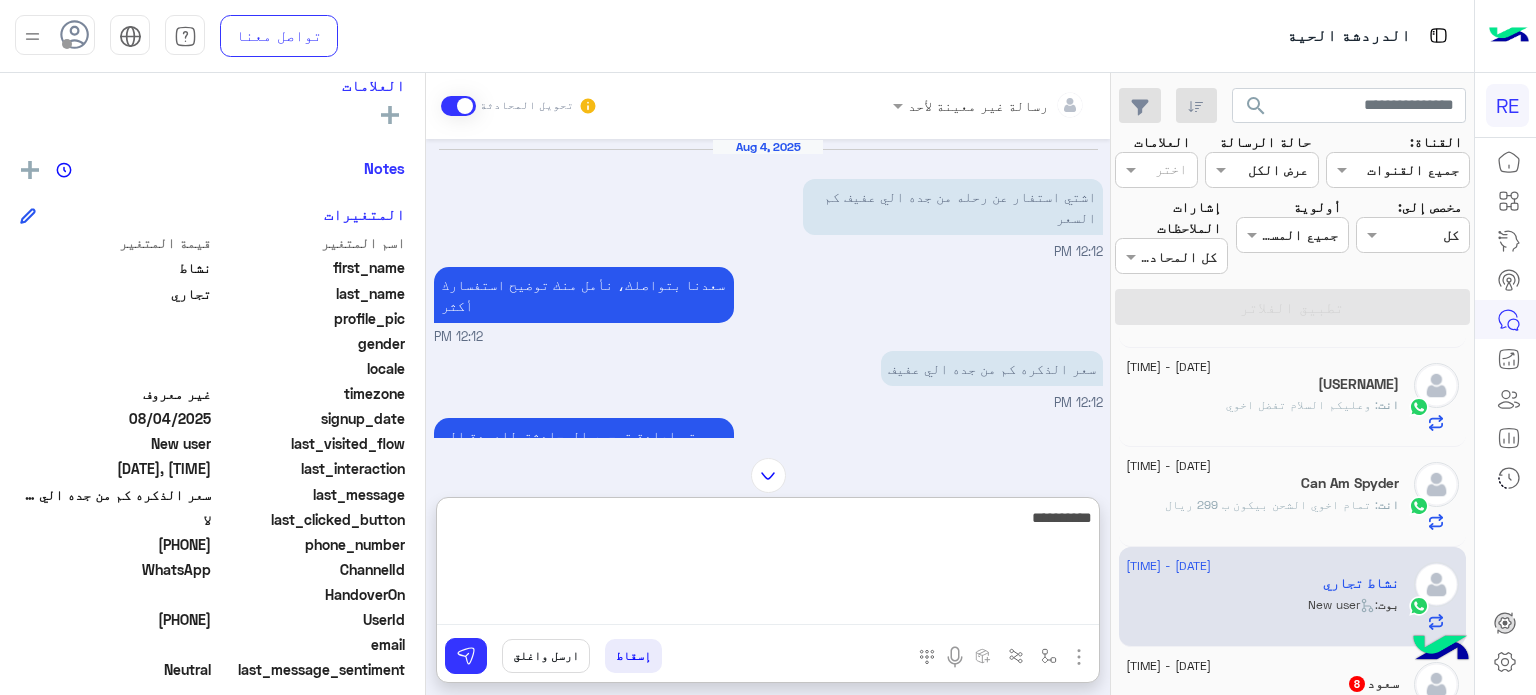 type on "**********" 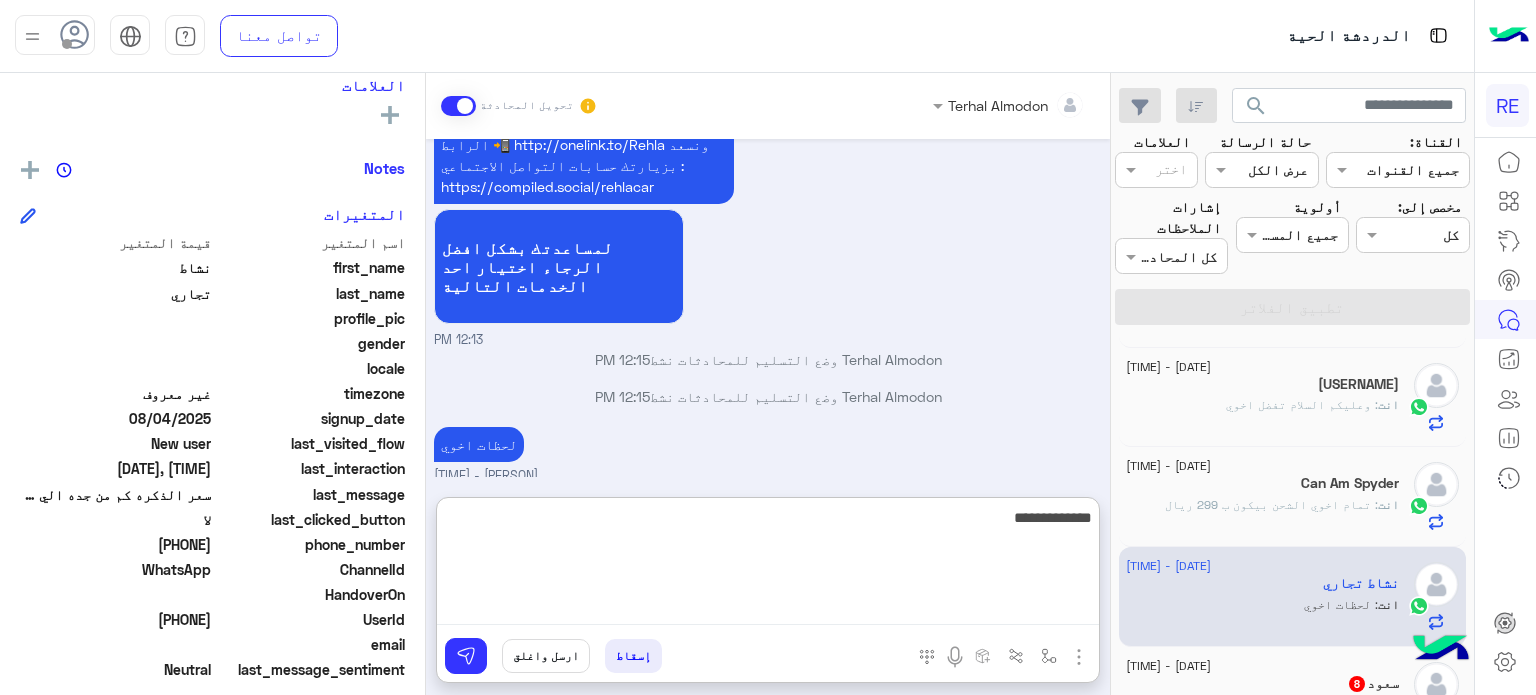 type on "**********" 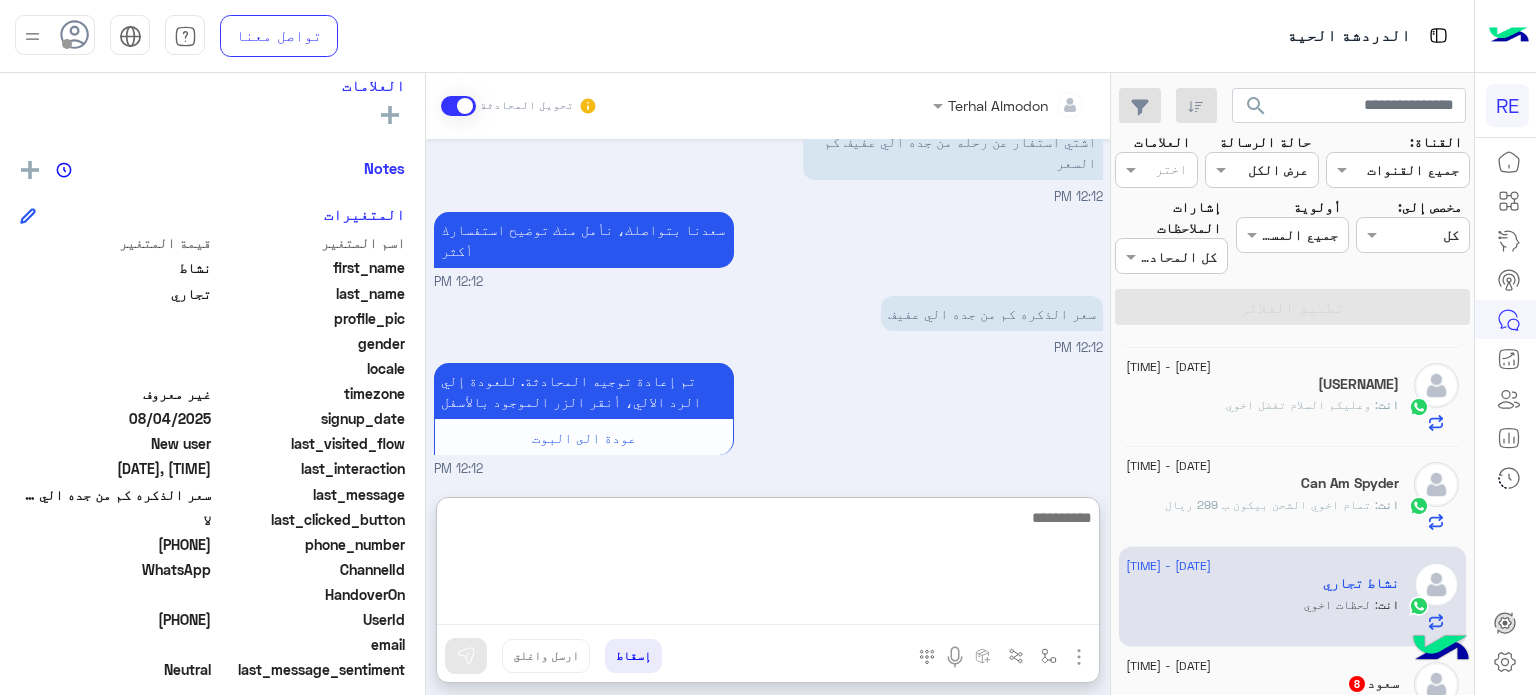 scroll, scrollTop: 1888, scrollLeft: 0, axis: vertical 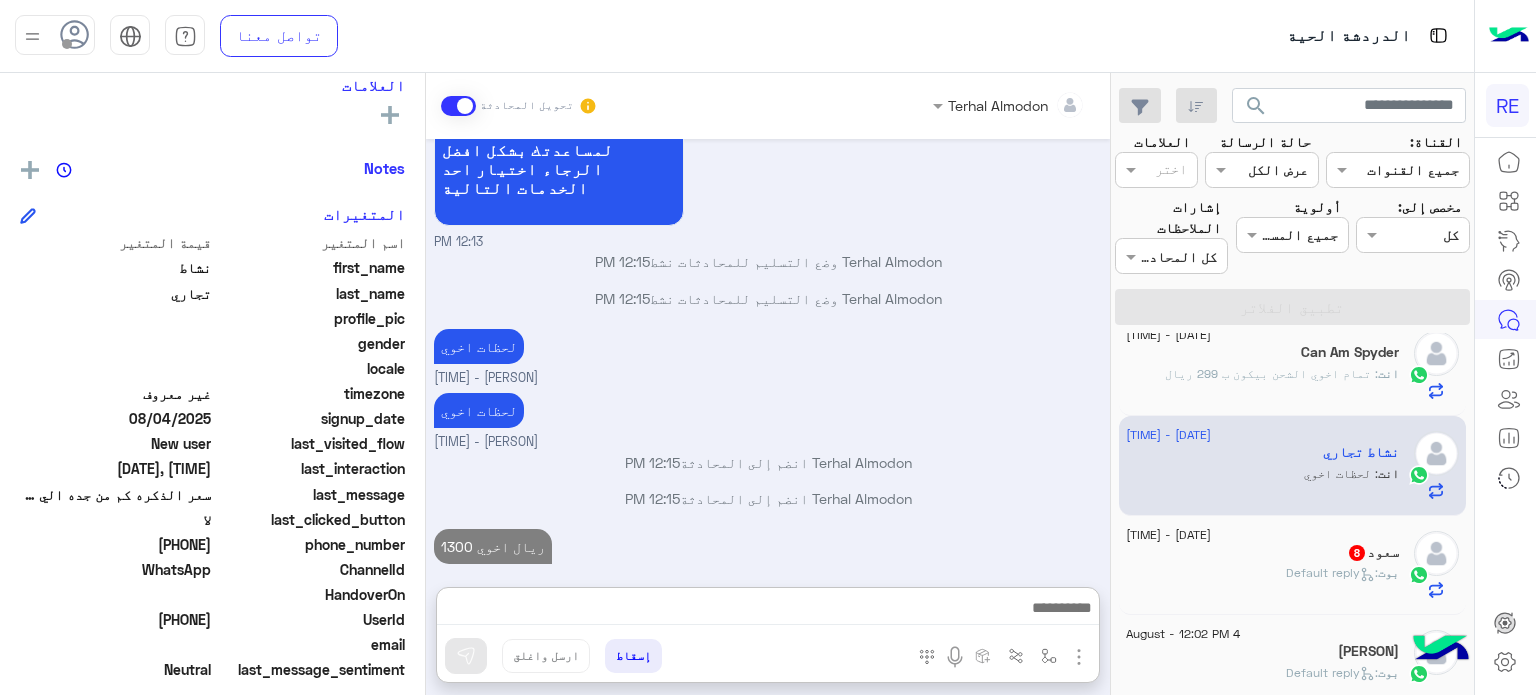 click on ":   Default reply" 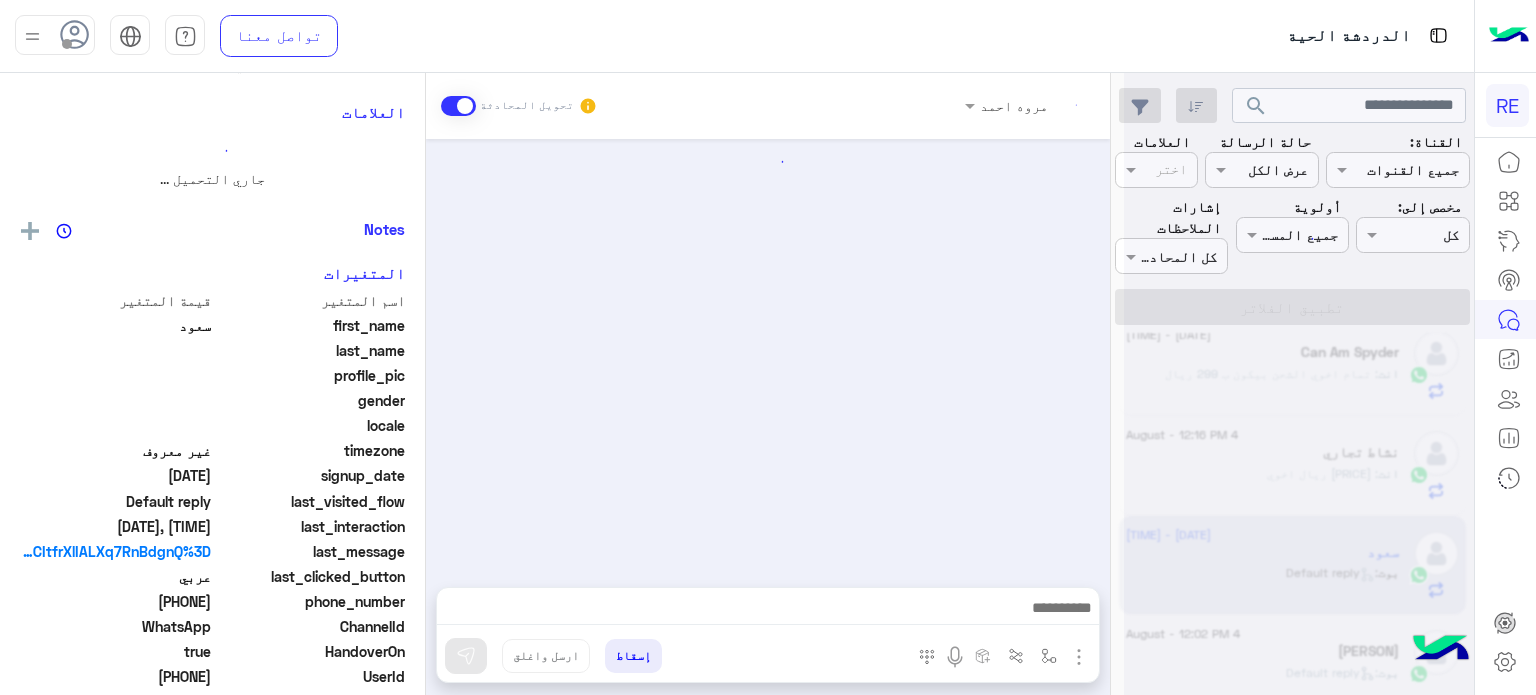 scroll, scrollTop: 0, scrollLeft: 0, axis: both 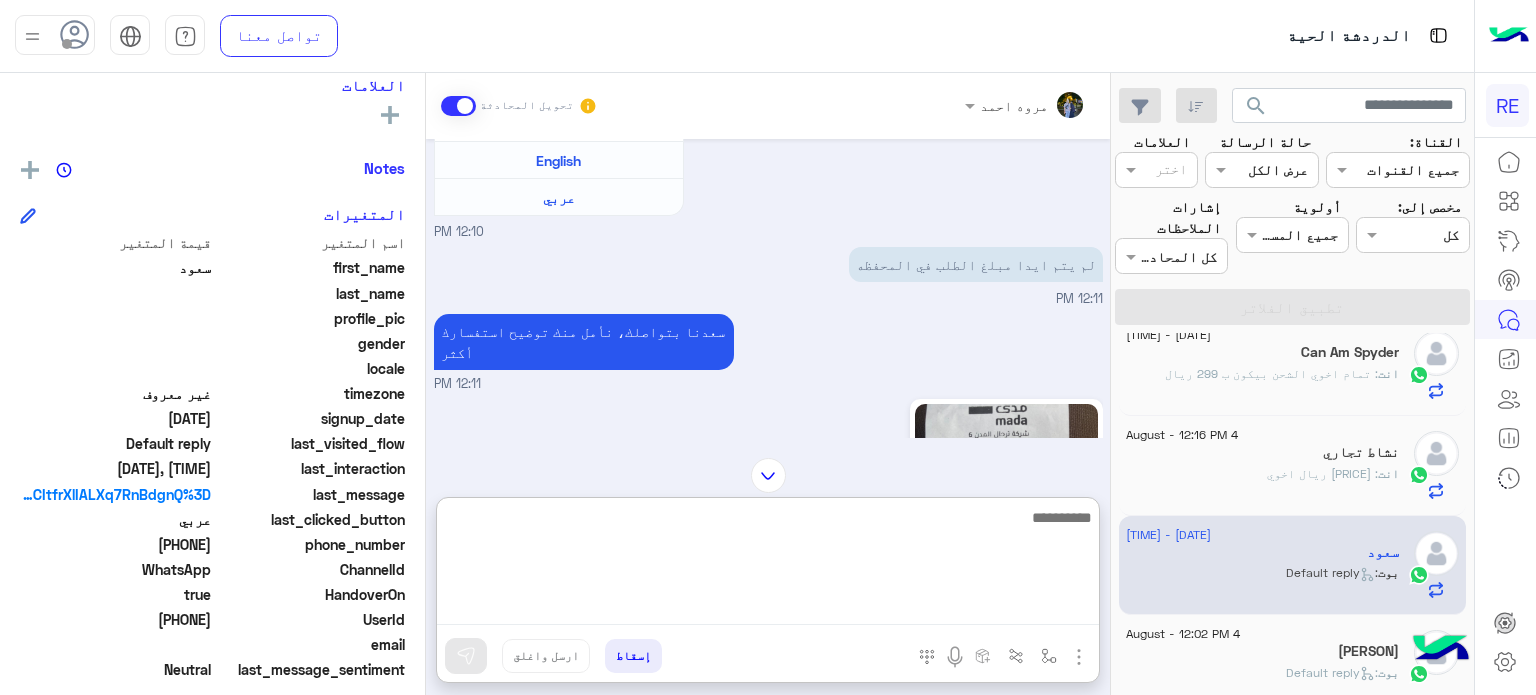 click at bounding box center [768, 565] 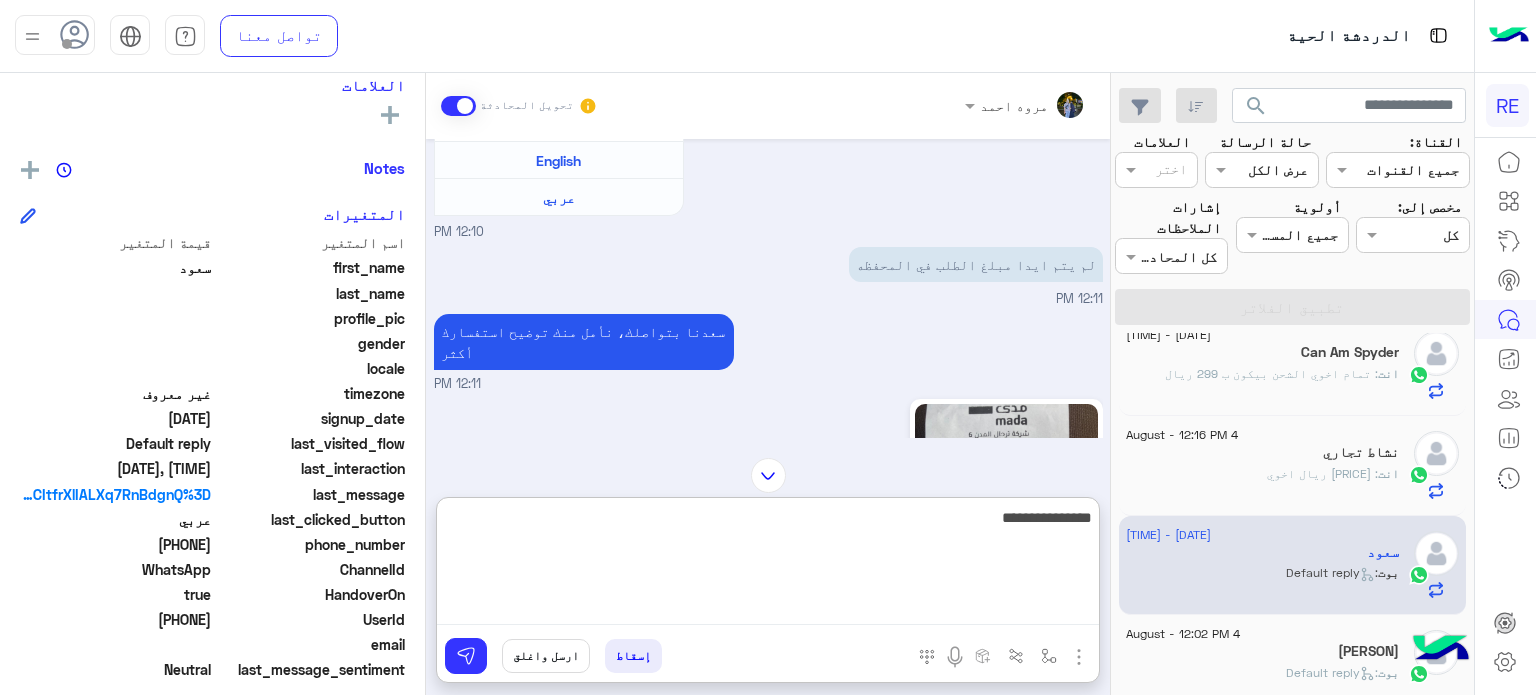 type on "**********" 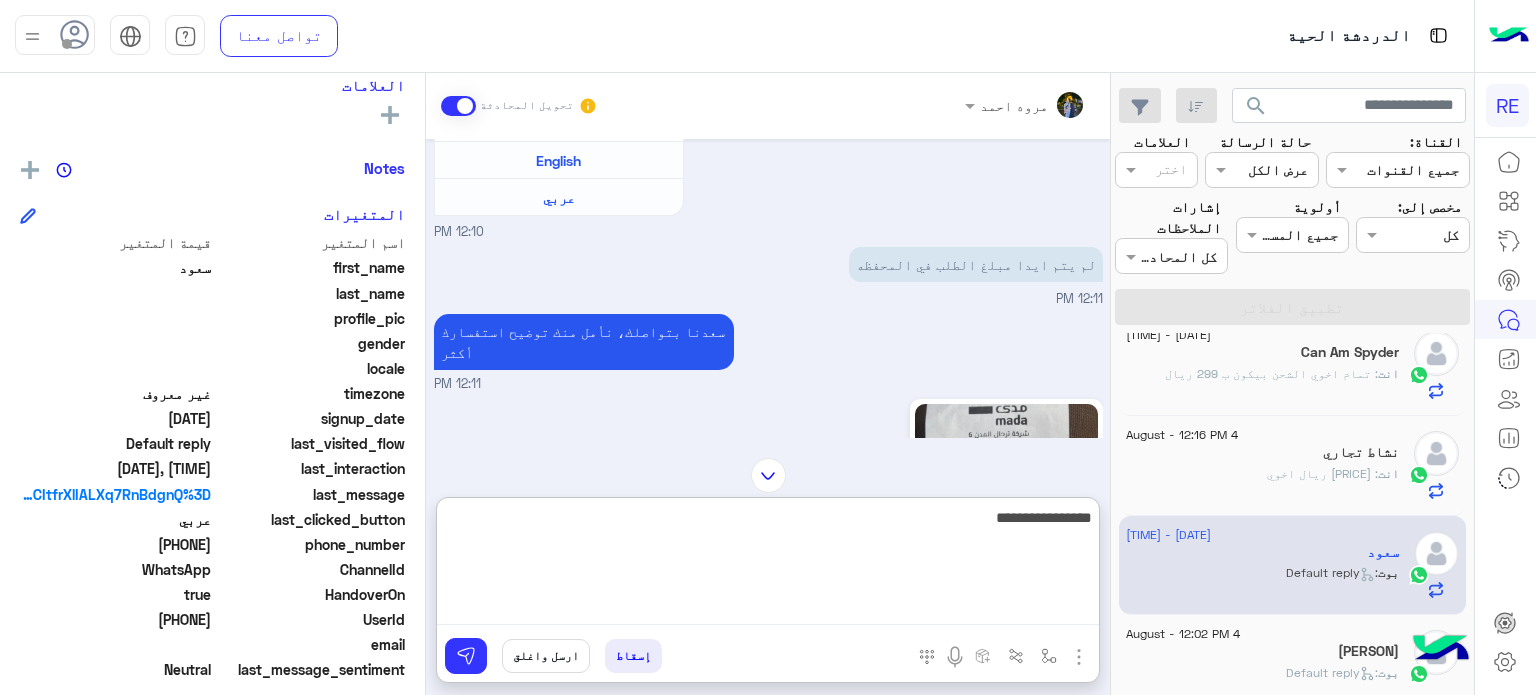 type 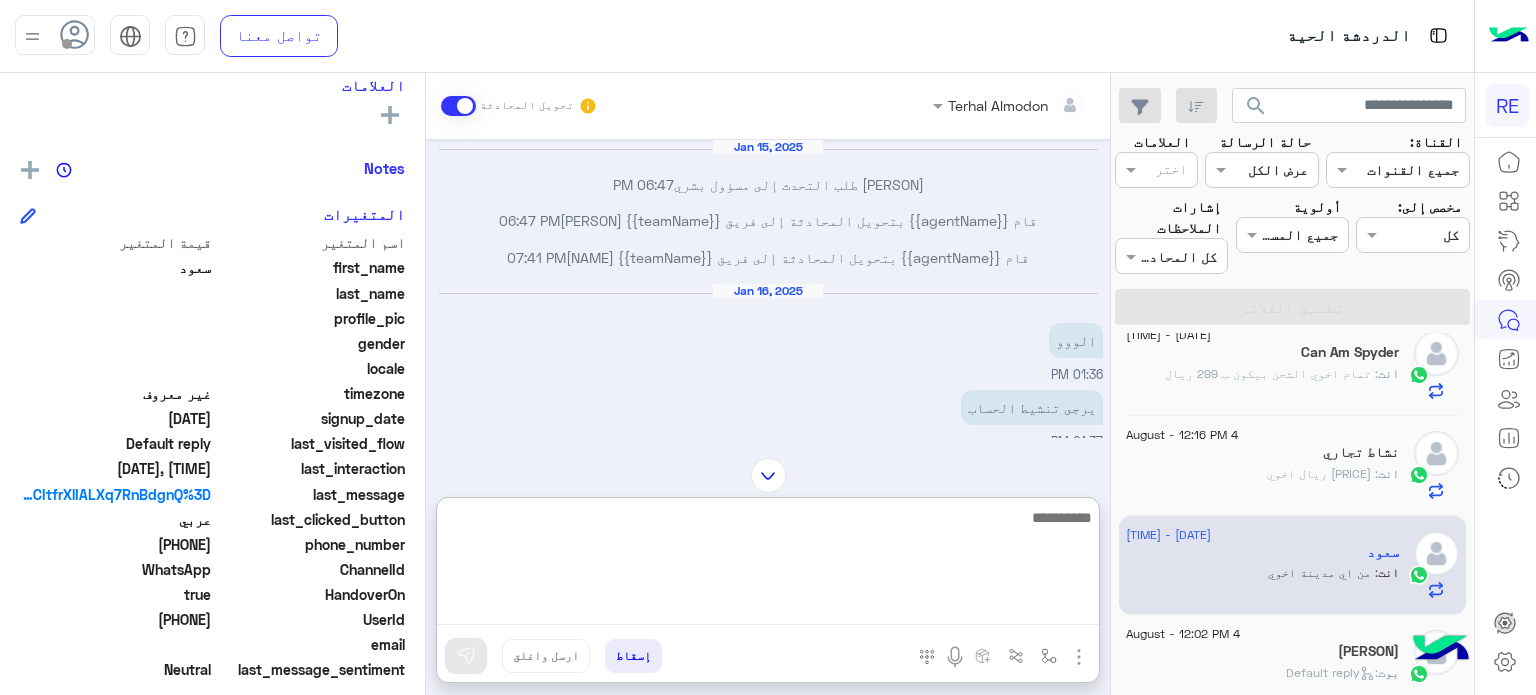 scroll, scrollTop: 531, scrollLeft: 0, axis: vertical 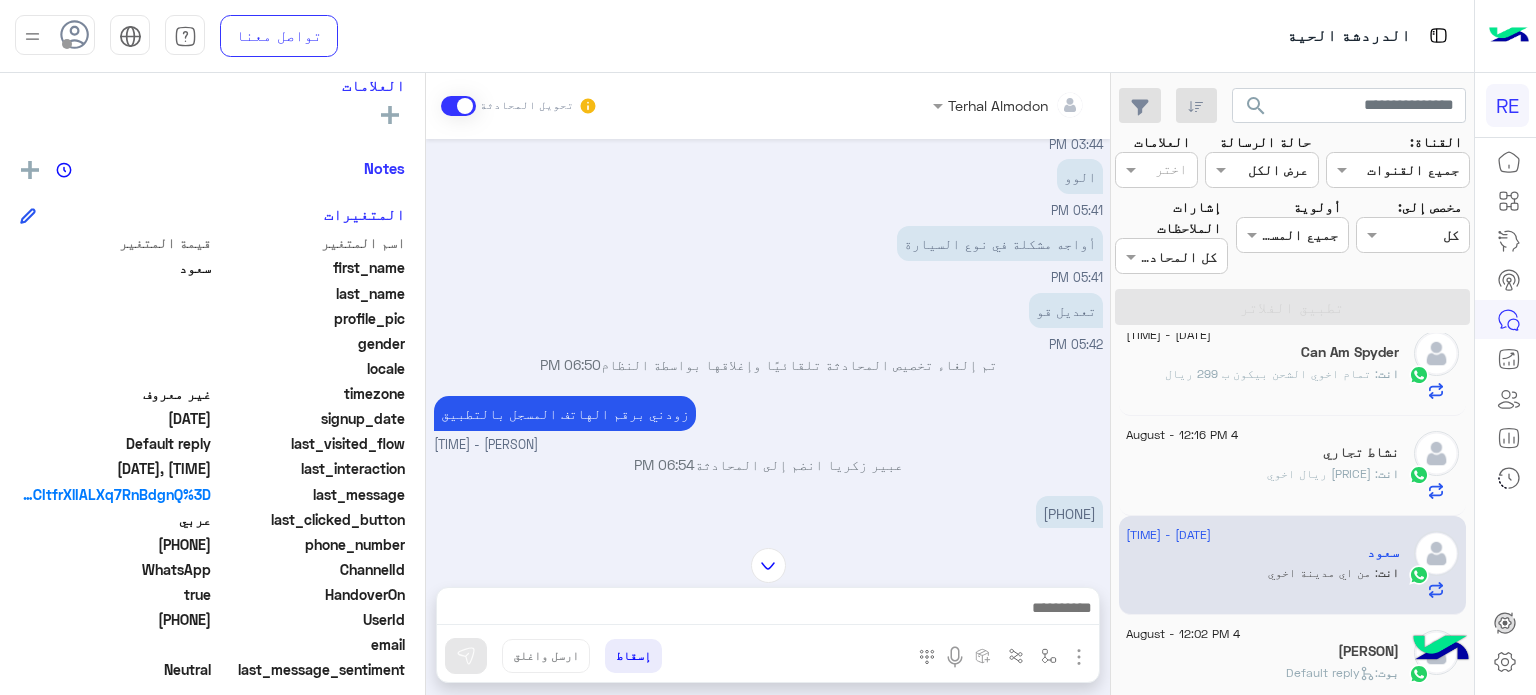 click on "Terhal Almodon تحويل المحادثة     [DATE]   [NAME] طلب التحدث إلى مسؤول بشري   [TIME]       قام {{agentName}} بتحويل المحادثة إلى فريق {{teamName}} [NAME]   [TIME]       قام {{agentName}} بتحويل المحادثة إلى فريق {{teamName}} [NAME]   [TIME]       [DATE]  الووو   [TIME]  يرجى تنشيط الحساب   [TIME]  تم تجديد الاستمارة   [TIME]  تم التفعيل  Terhal Almodon -  [TIME]   Terhal Almodon انضم إلى المحادثة   [TIME]      شكراً جزيلاً   [TIME]  الوو   [TIME]  أواجه مشكلة في نوع السيارة   [TIME]  تعديل قو   [TIME]   تم إلغاء تخصيص المحادثة تلقائيًا وإغلاقها بواسطة النظام   [TIME]      زودني برقم الهاتف المسجل بالتطبيق  [NAME] -  [TIME]   [TIME]      [PHONE]   [TIME]   [TIME]" at bounding box center [768, 388] 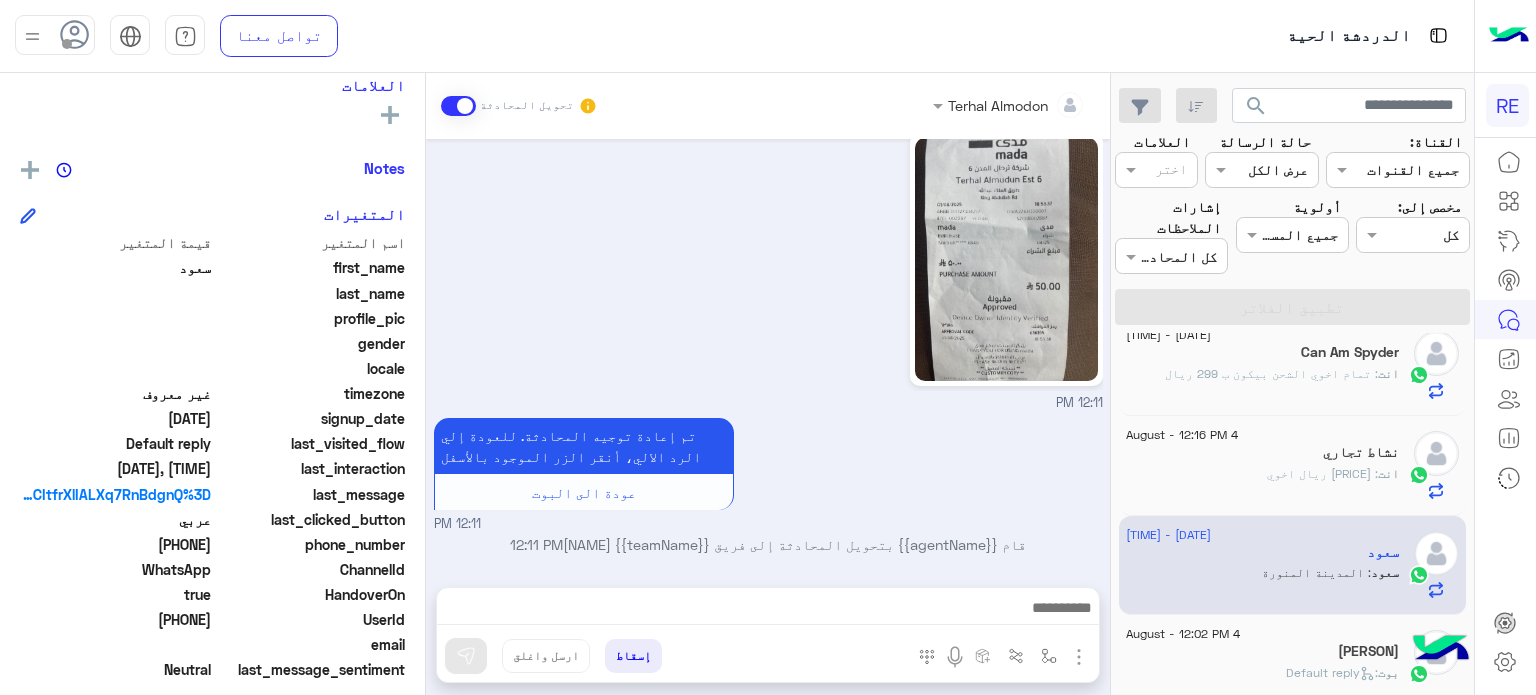 scroll, scrollTop: 3429, scrollLeft: 0, axis: vertical 